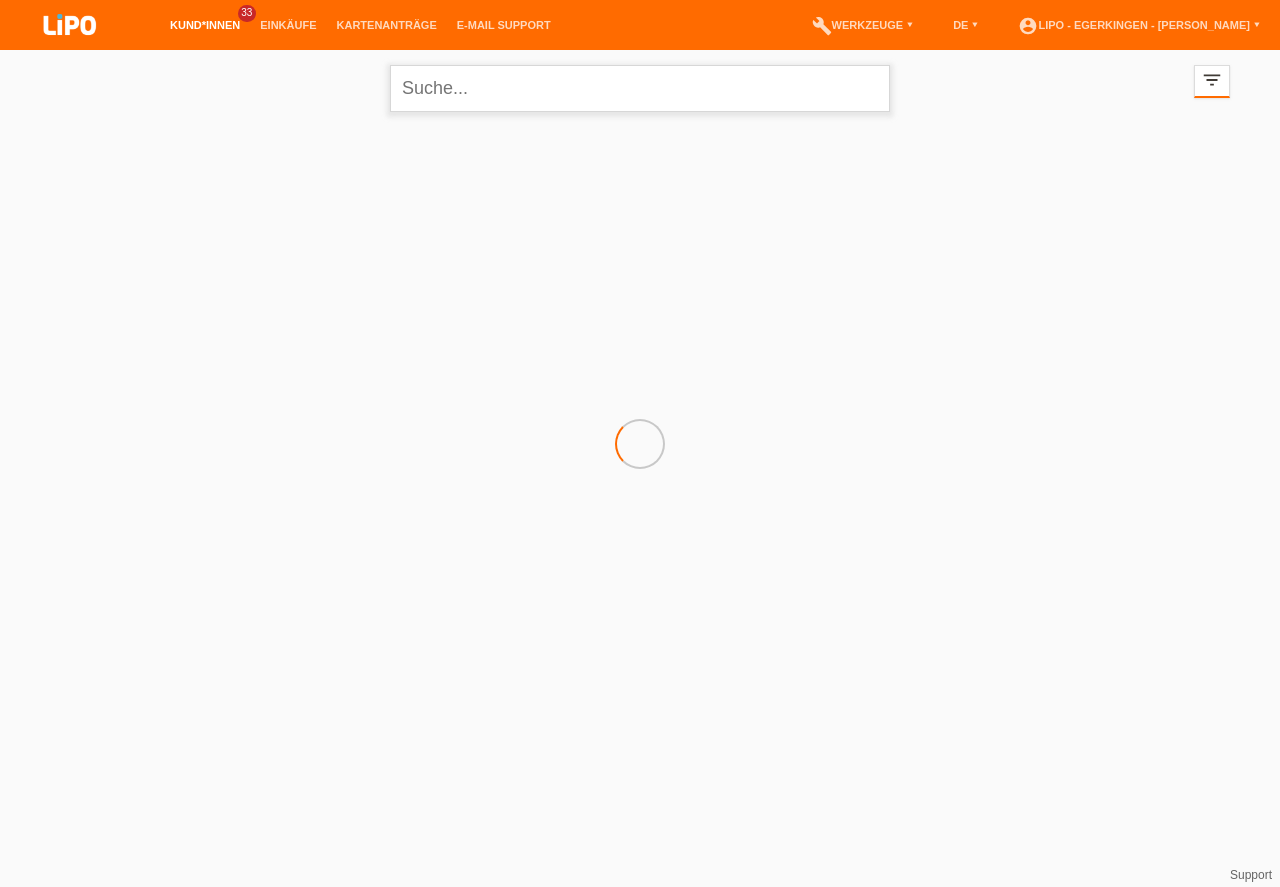 click at bounding box center [640, 88] 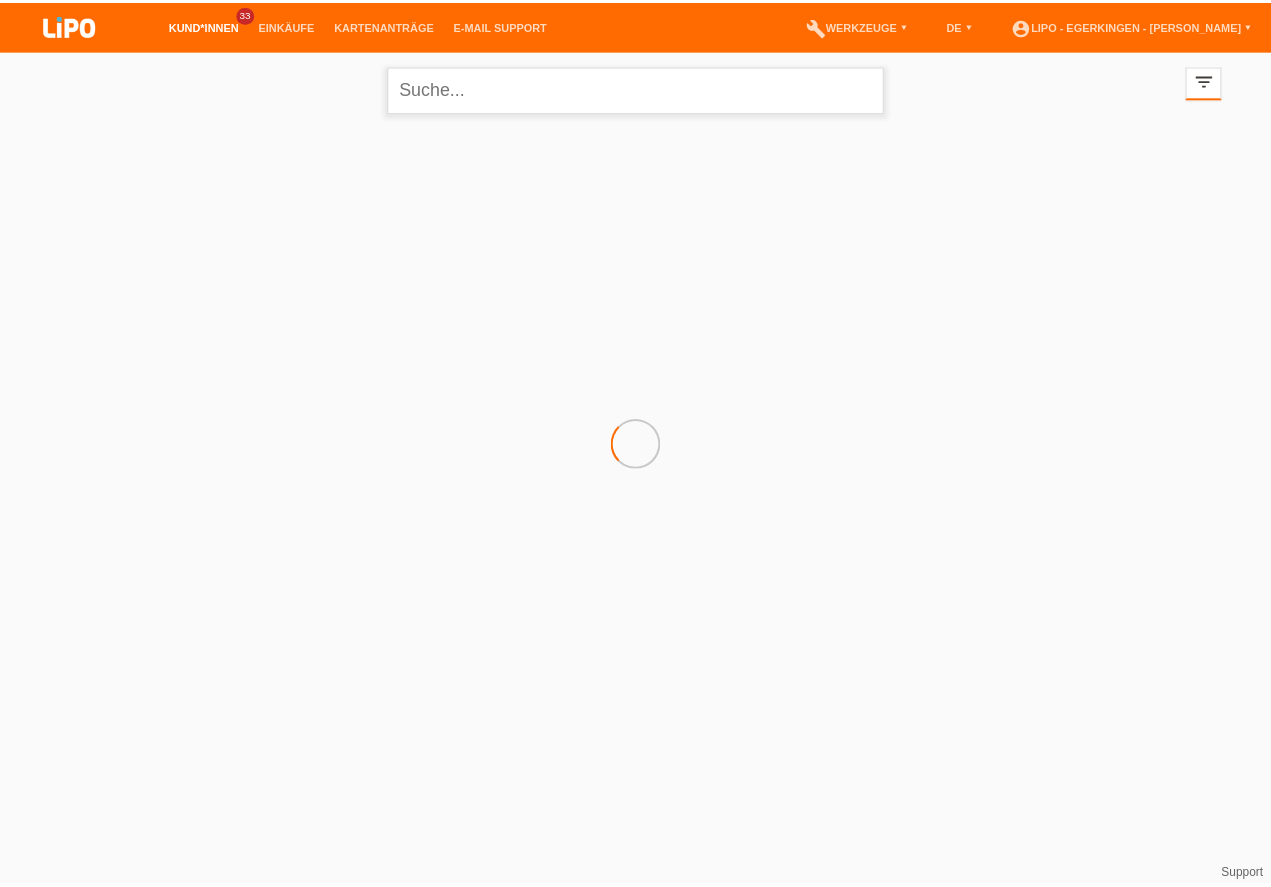scroll, scrollTop: 0, scrollLeft: 0, axis: both 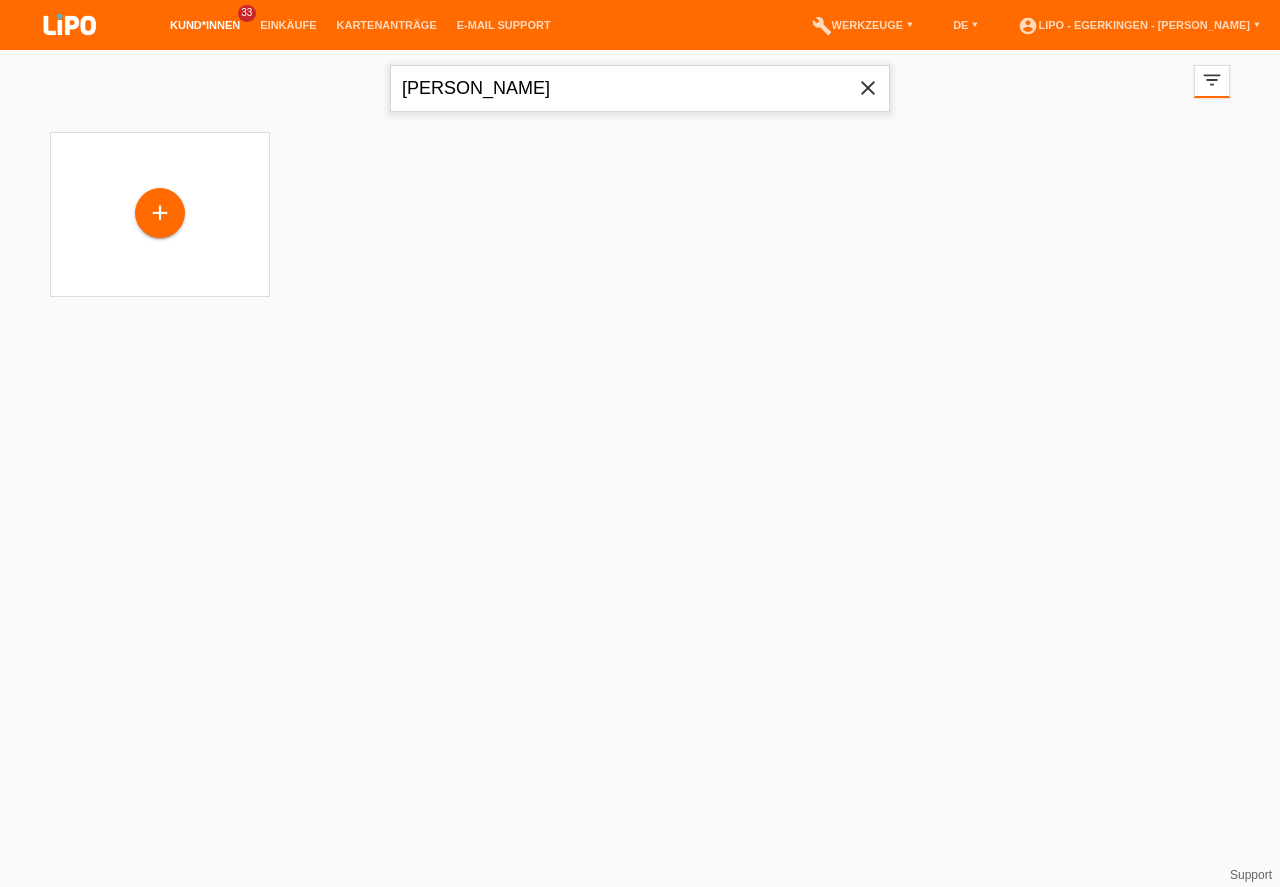 type on "lindner" 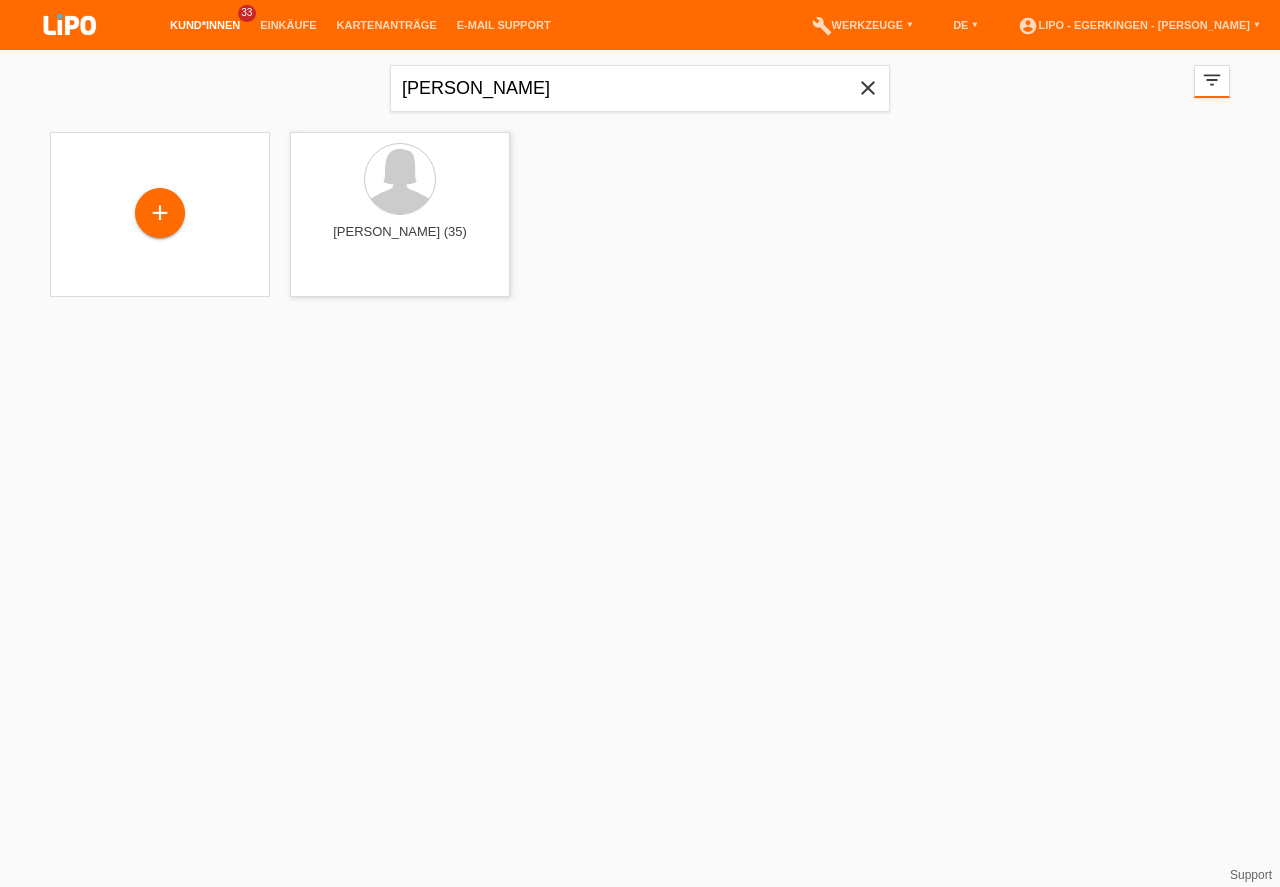 click on "close" at bounding box center [868, 88] 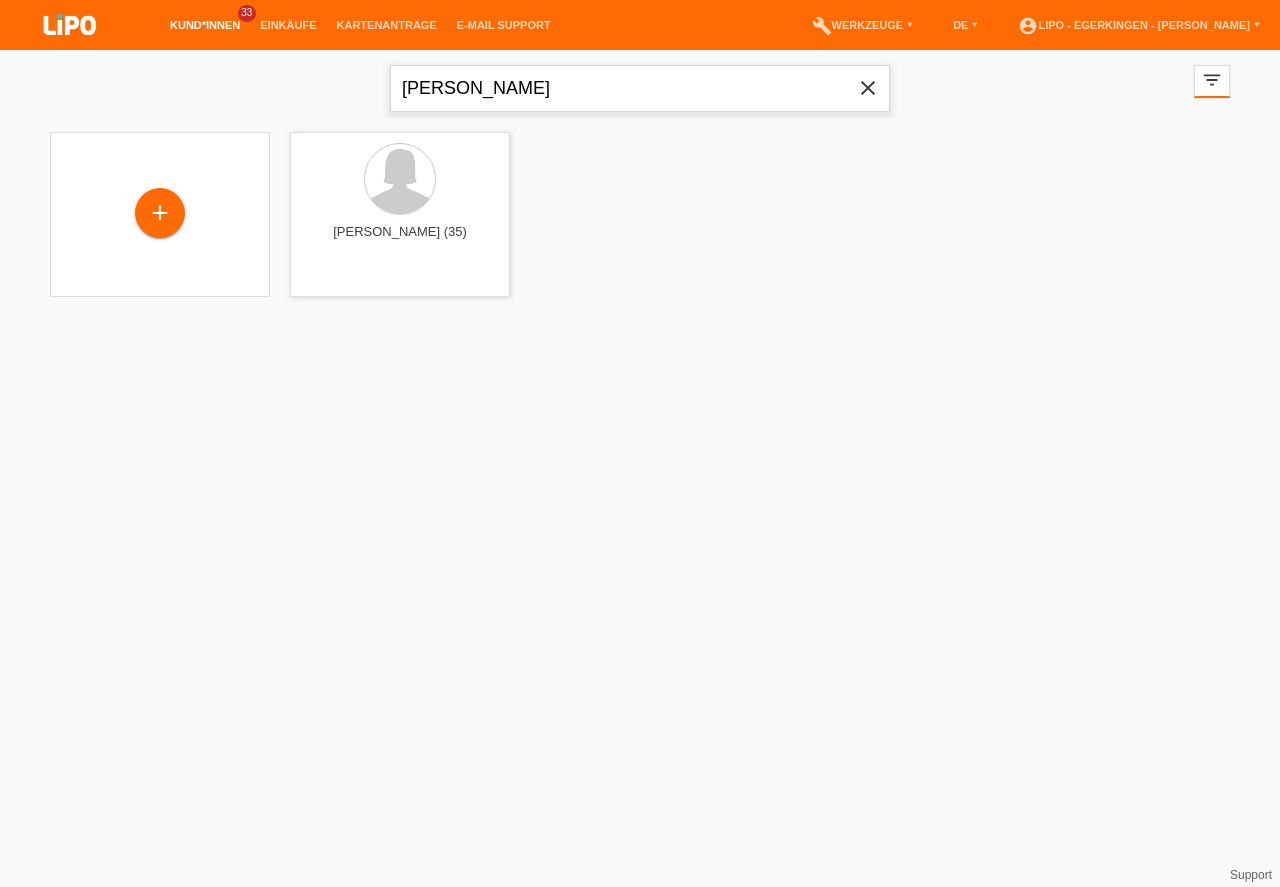 type 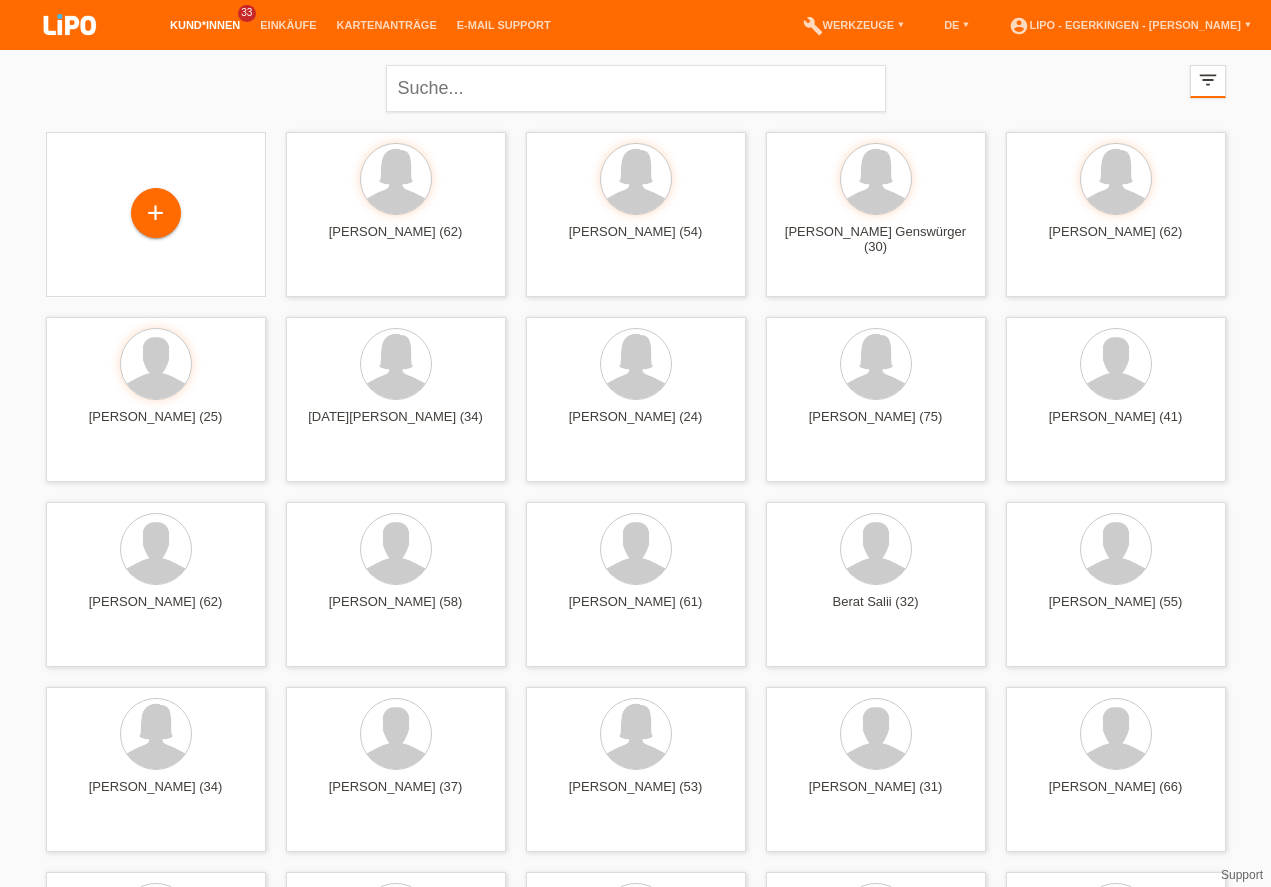 click on "close
filter_list
view_module   Alle Kund*innen anzeigen
star   Markierte Kund*innen anzeigen
layers   Zuletzt angezeigte Kund*innen anzeigen
date_range   Neuste Kund*innen anzeigen
comment   Ungelesene Kommentare
error   Unbestätigt, in Bearbeitung
error   Zurückgewiesen
clear" at bounding box center [635, 18678] 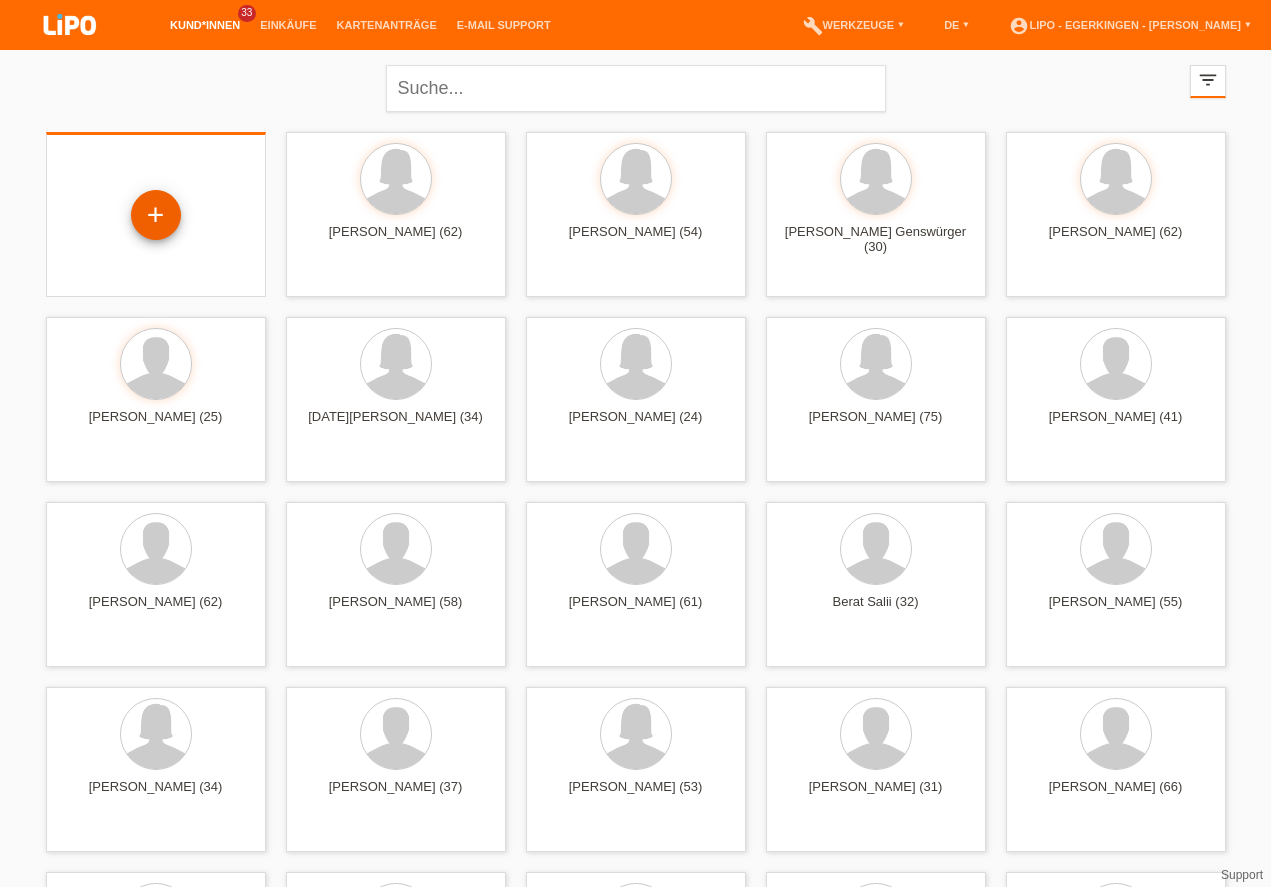 click on "+" at bounding box center (156, 215) 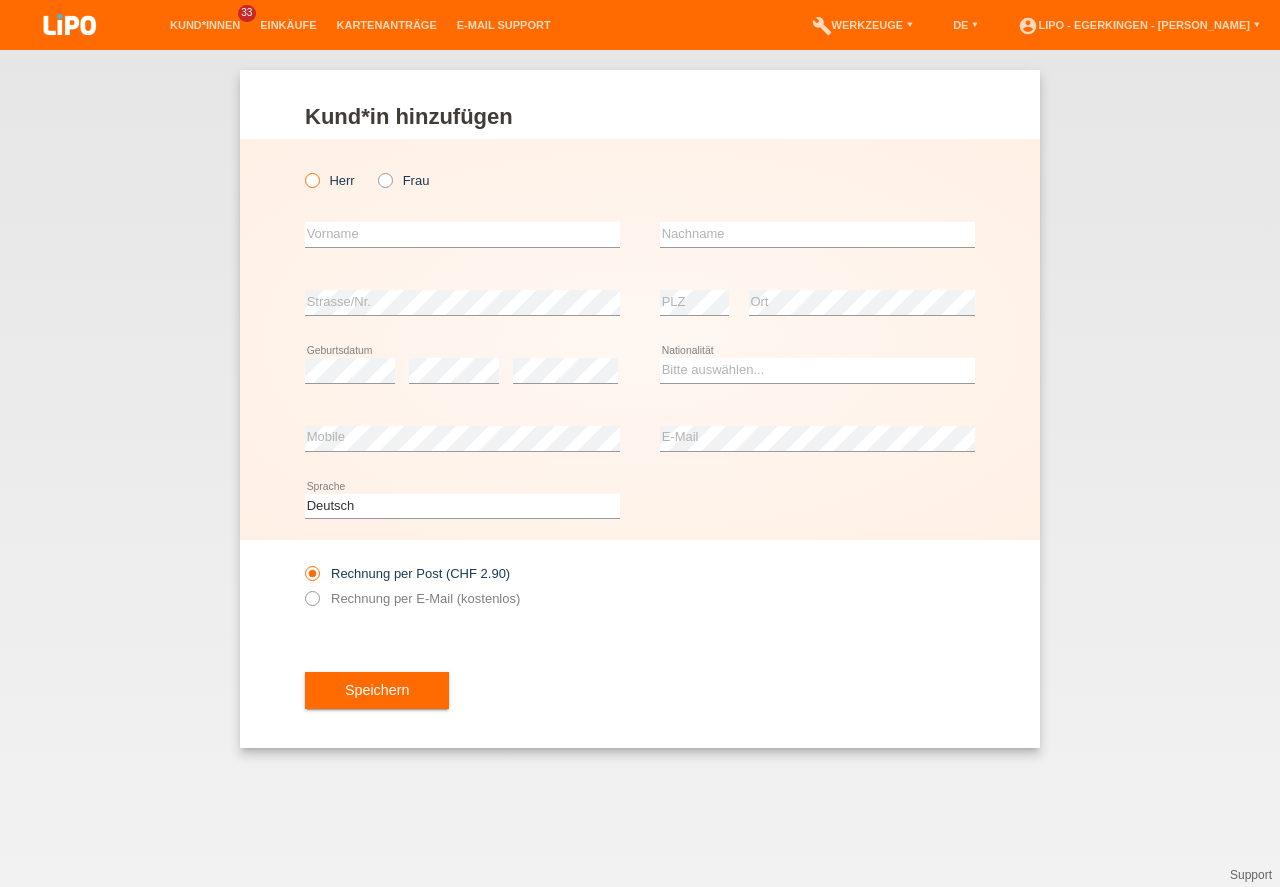 click on "Herr" at bounding box center [330, 180] 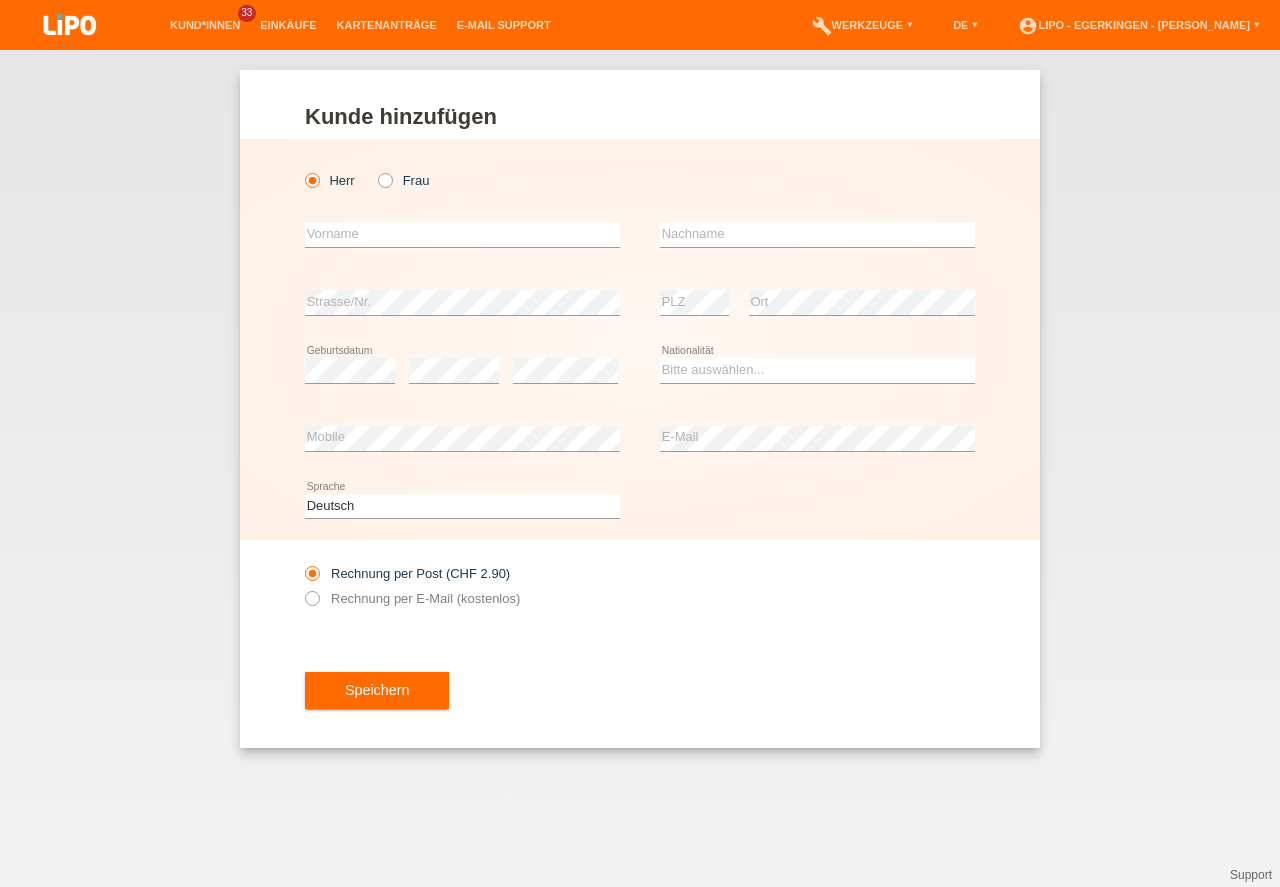 scroll, scrollTop: 0, scrollLeft: 0, axis: both 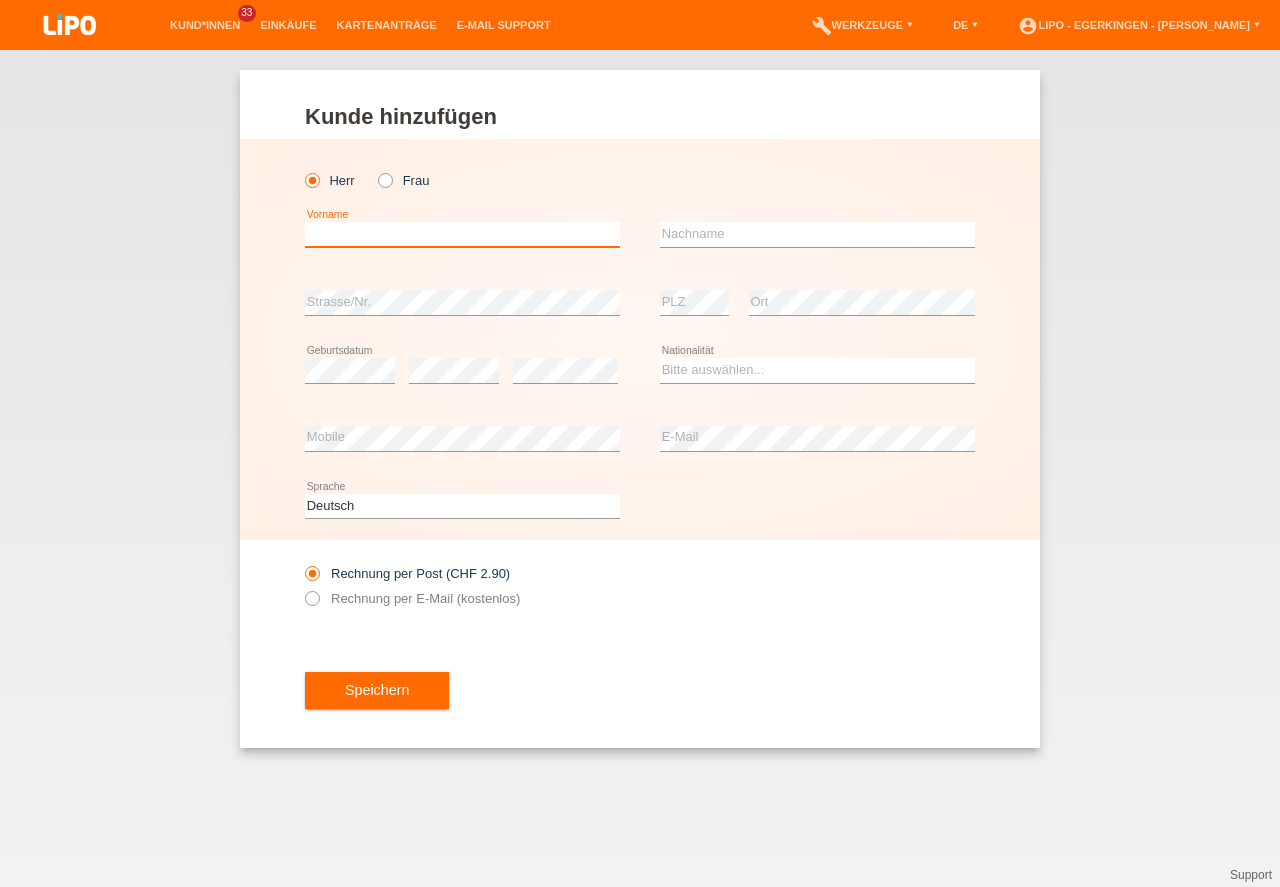 click at bounding box center (462, 234) 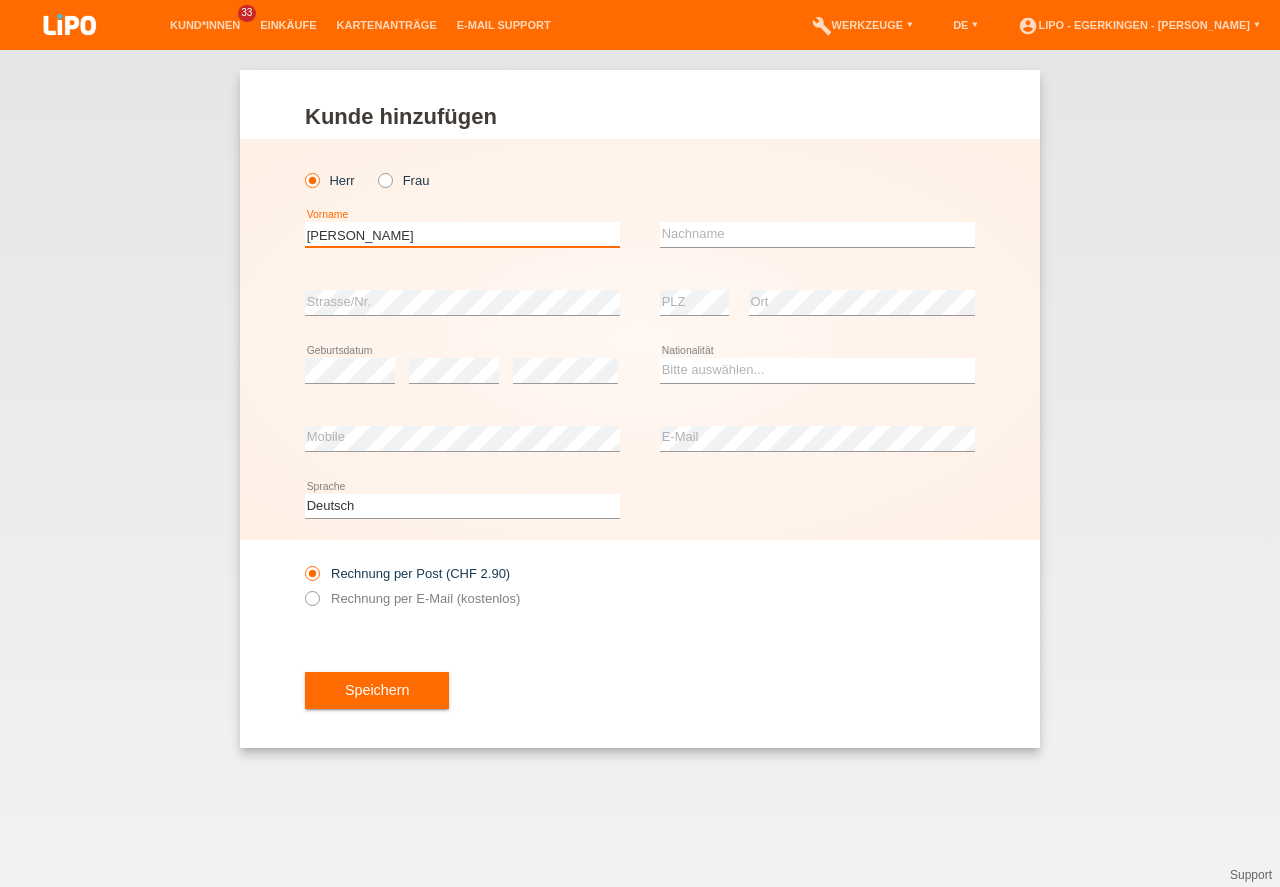 type on "[PERSON_NAME]" 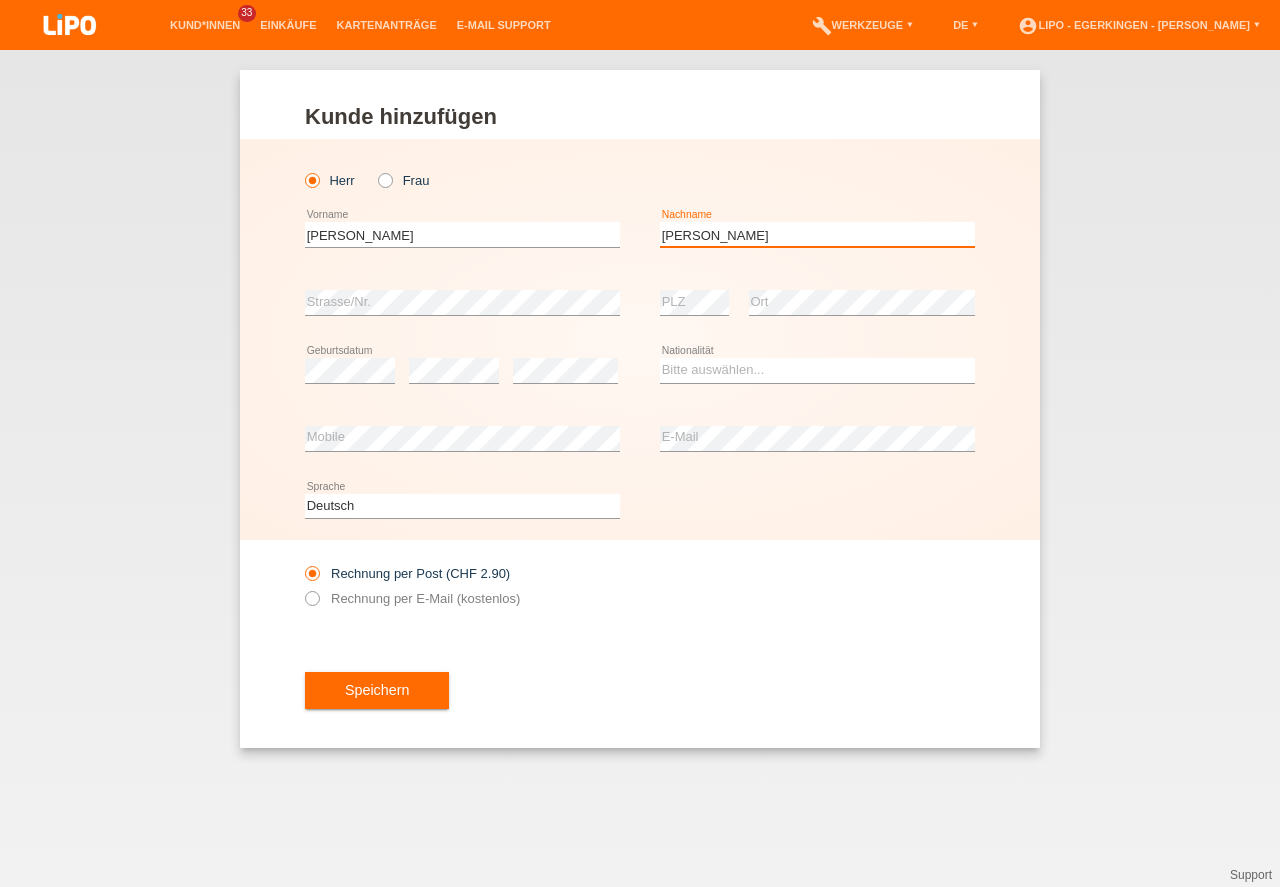 type on "[PERSON_NAME]" 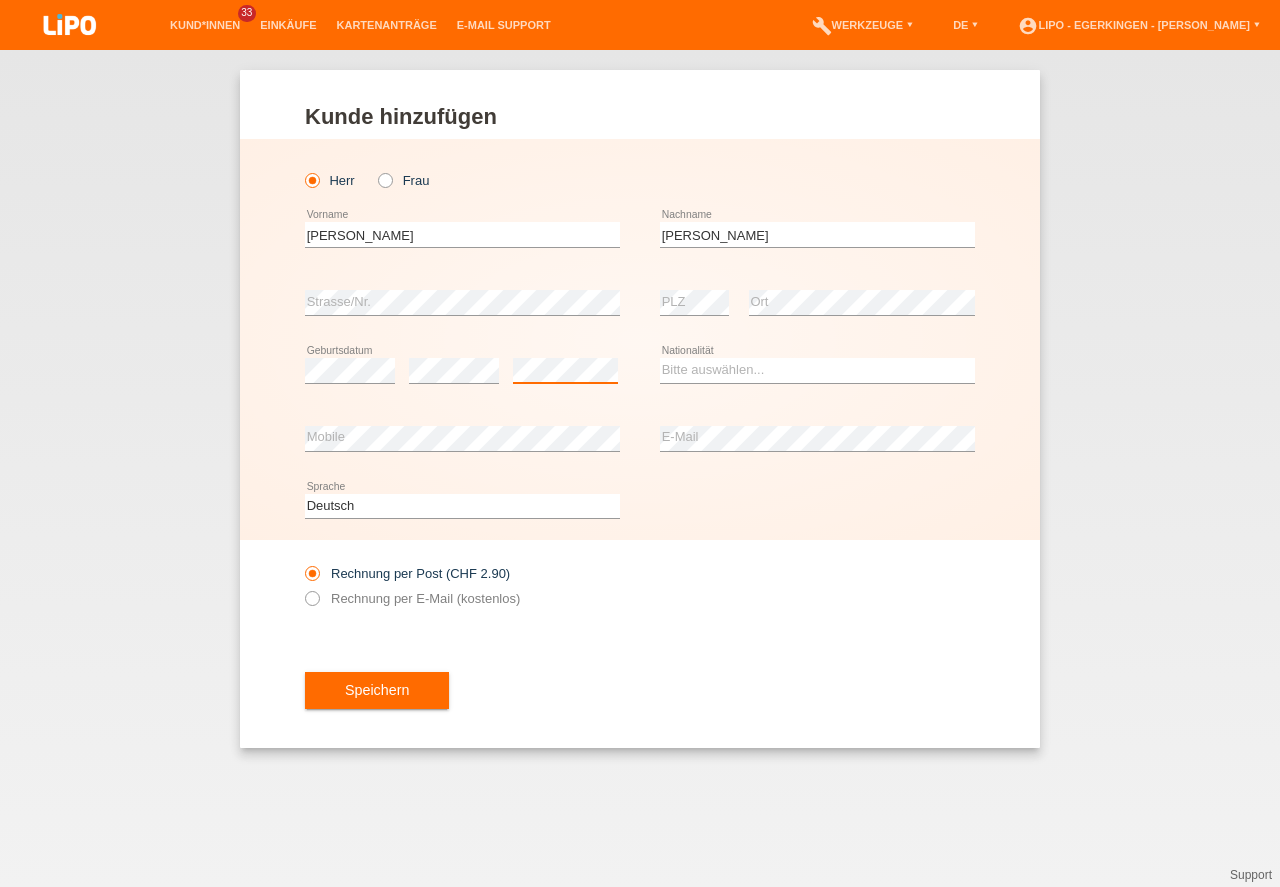 scroll, scrollTop: 0, scrollLeft: 0, axis: both 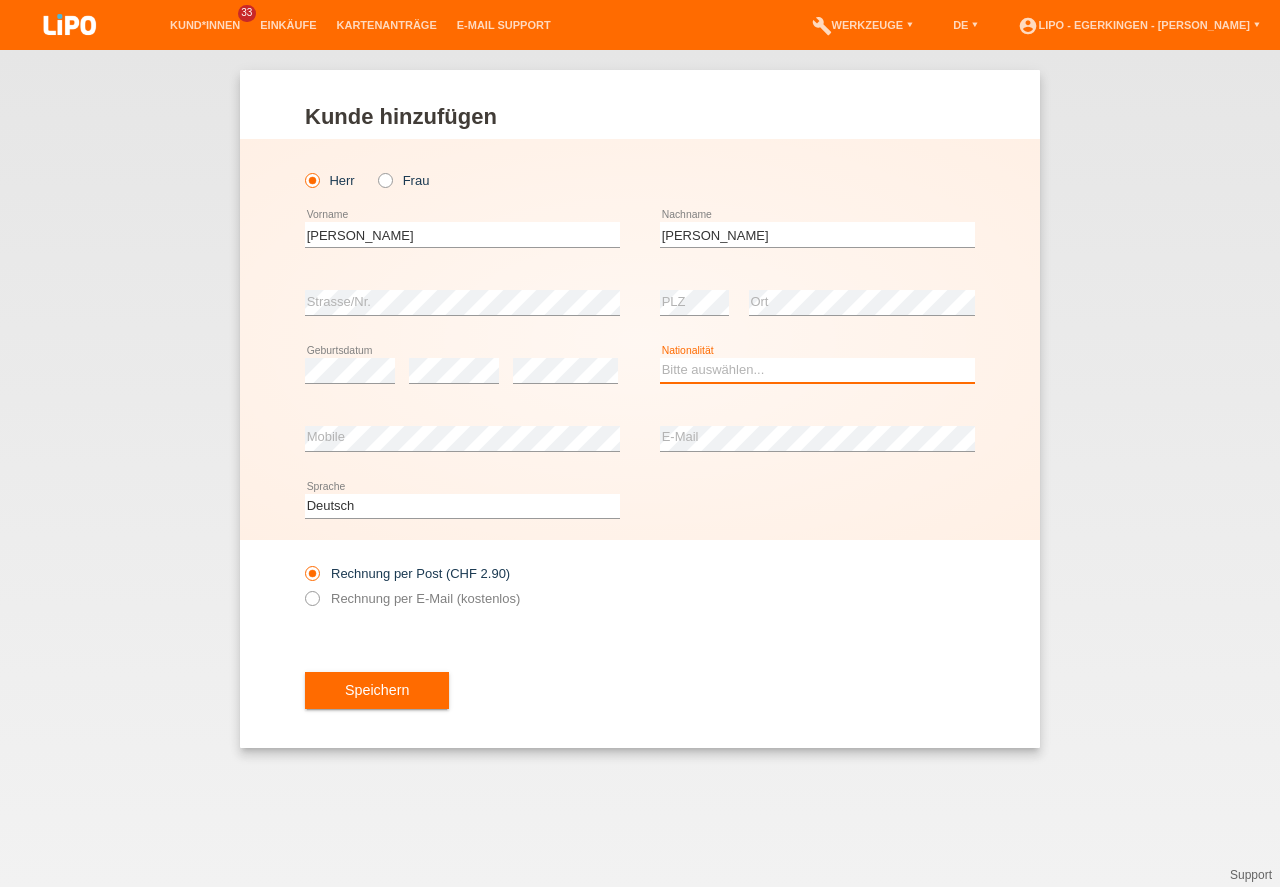 click on "Bitte auswählen...
Schweiz
Deutschland
Liechtenstein
Österreich
------------
Afghanistan
Ägypten
Åland
Albanien
Algerien" at bounding box center (817, 370) 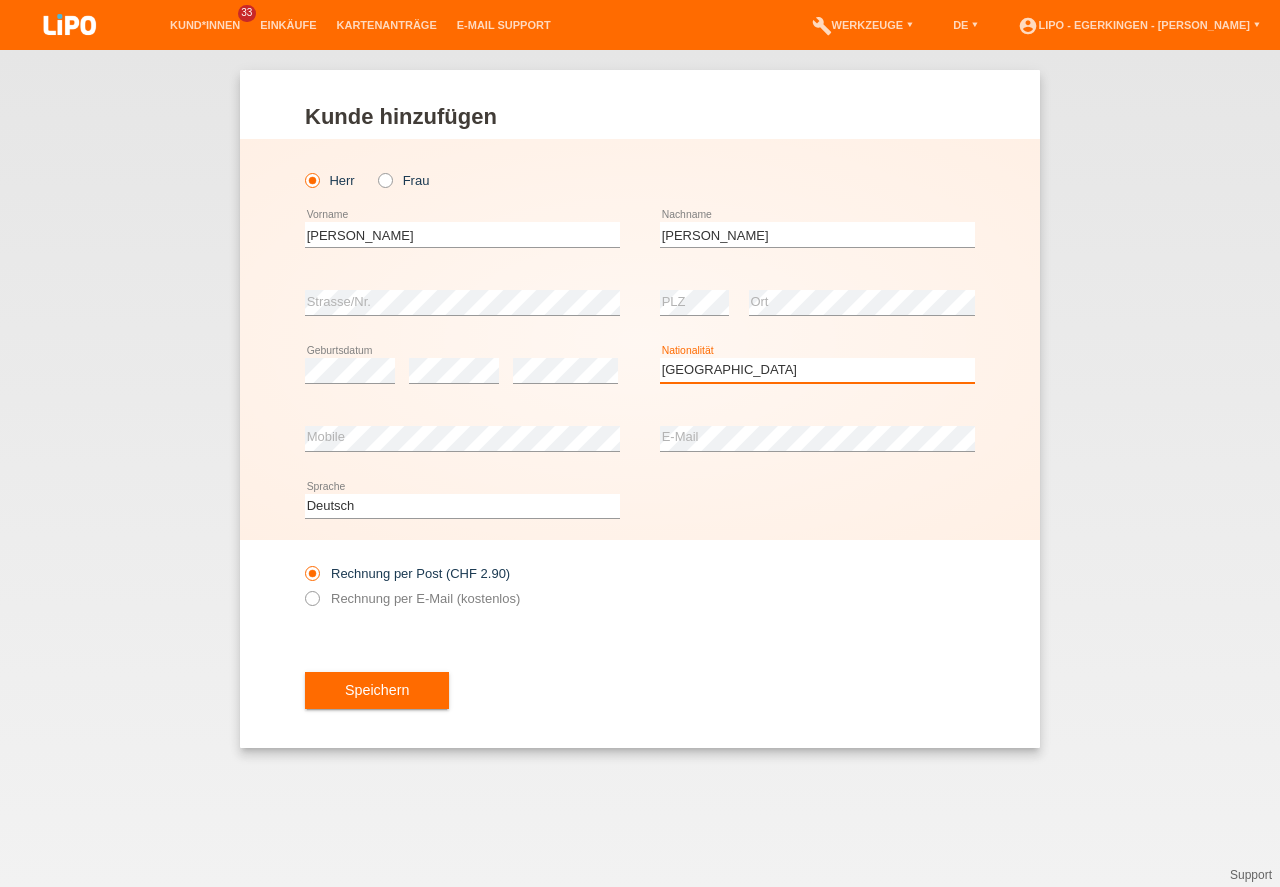 click on "Schweiz" at bounding box center (0, 0) 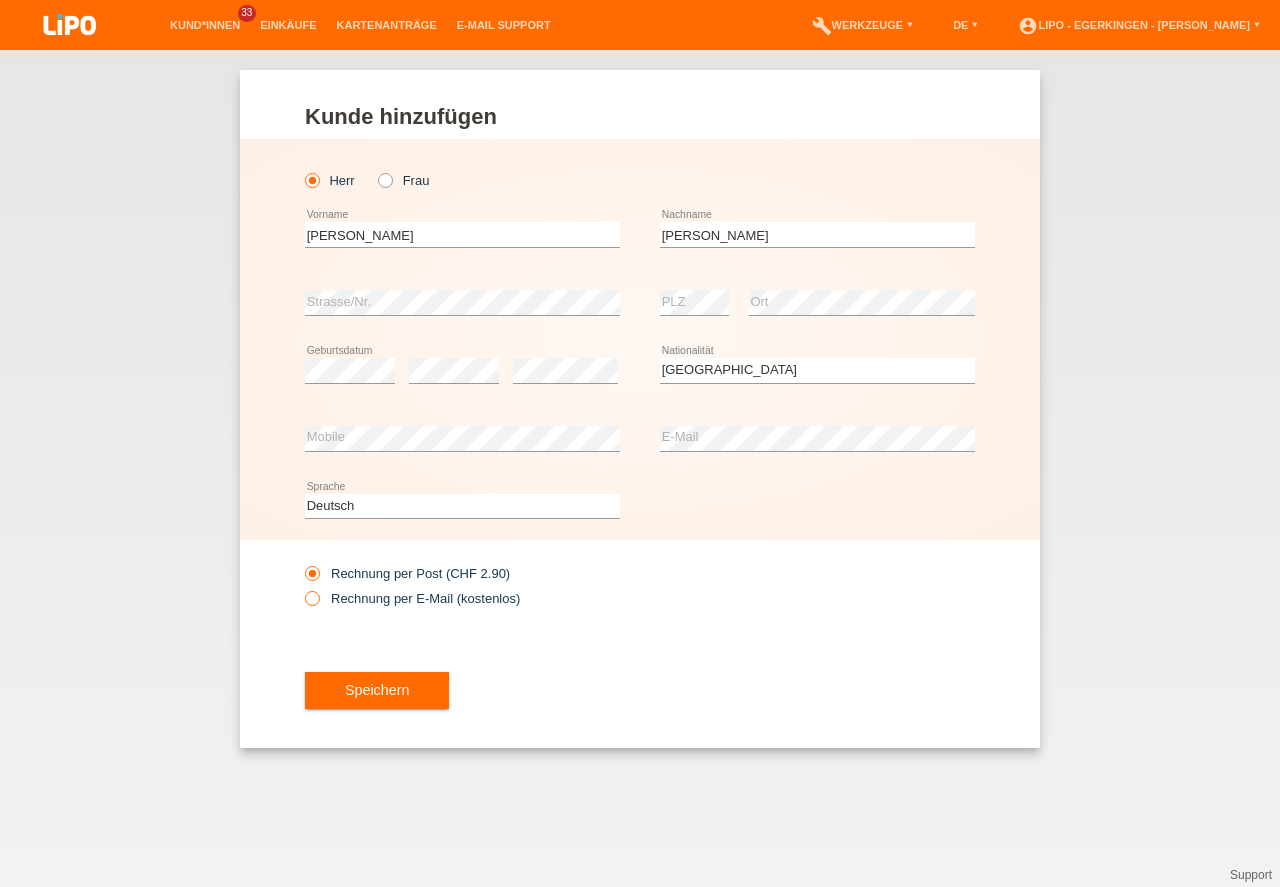 click on "Rechnung per E-Mail                                                                                            (kostenlos)" at bounding box center [412, 598] 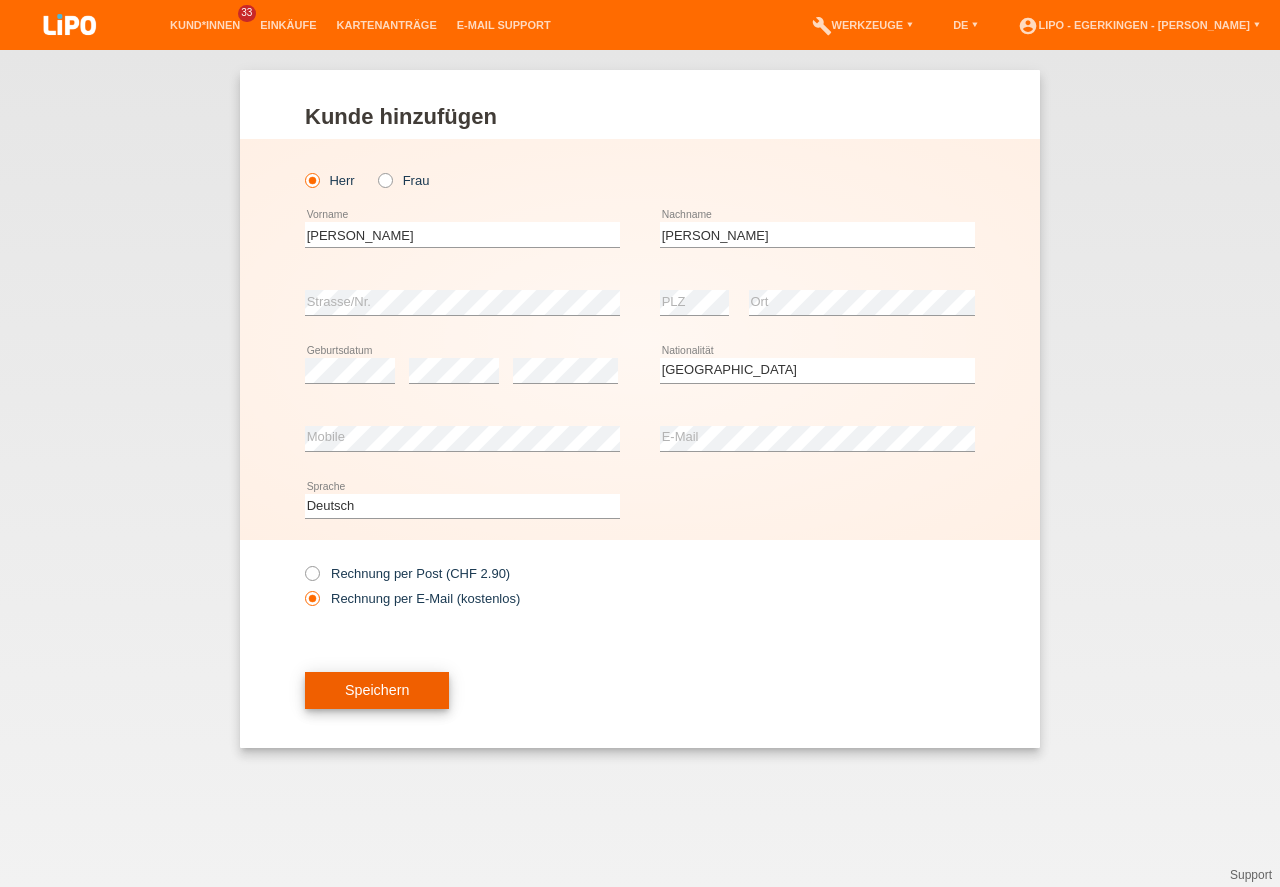 click on "Speichern" at bounding box center [377, 691] 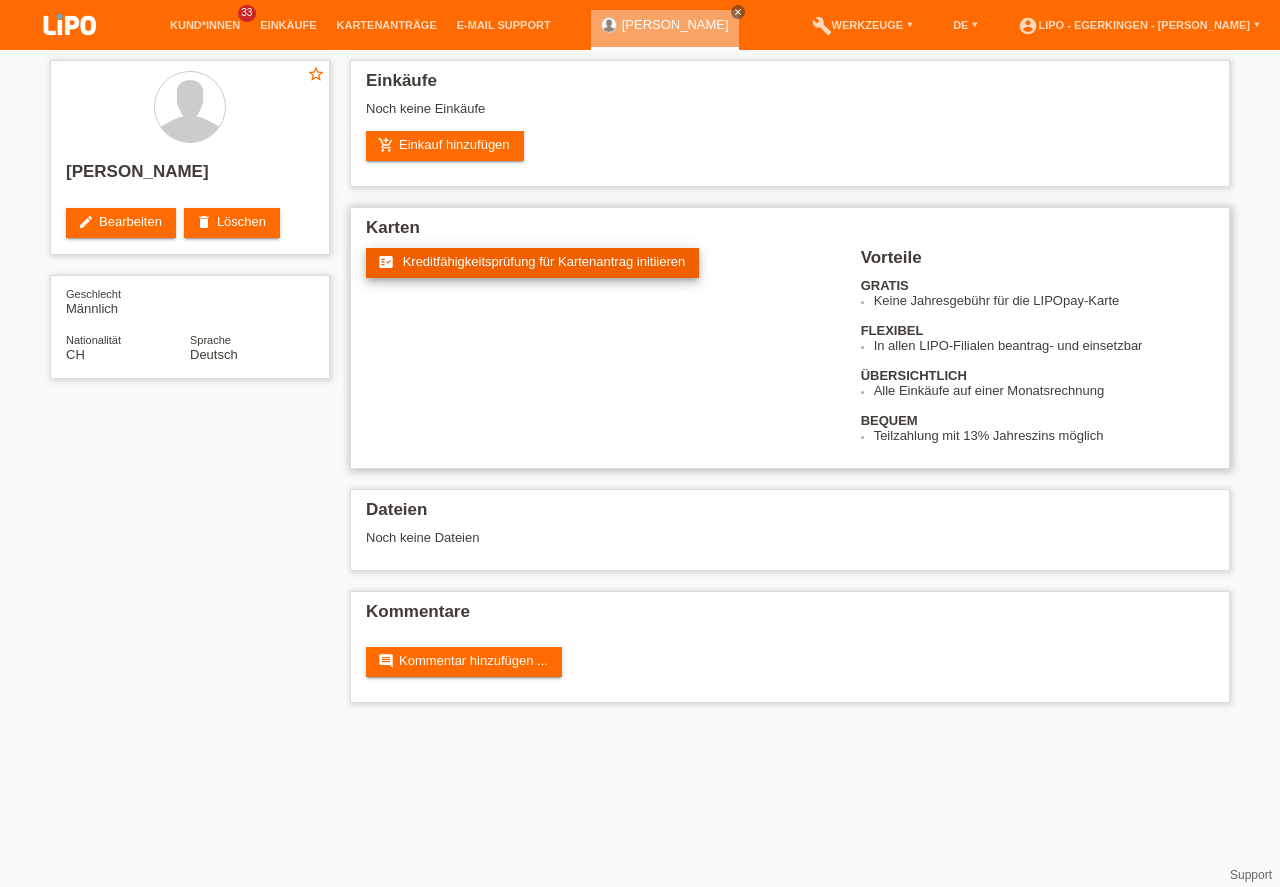 scroll, scrollTop: 0, scrollLeft: 0, axis: both 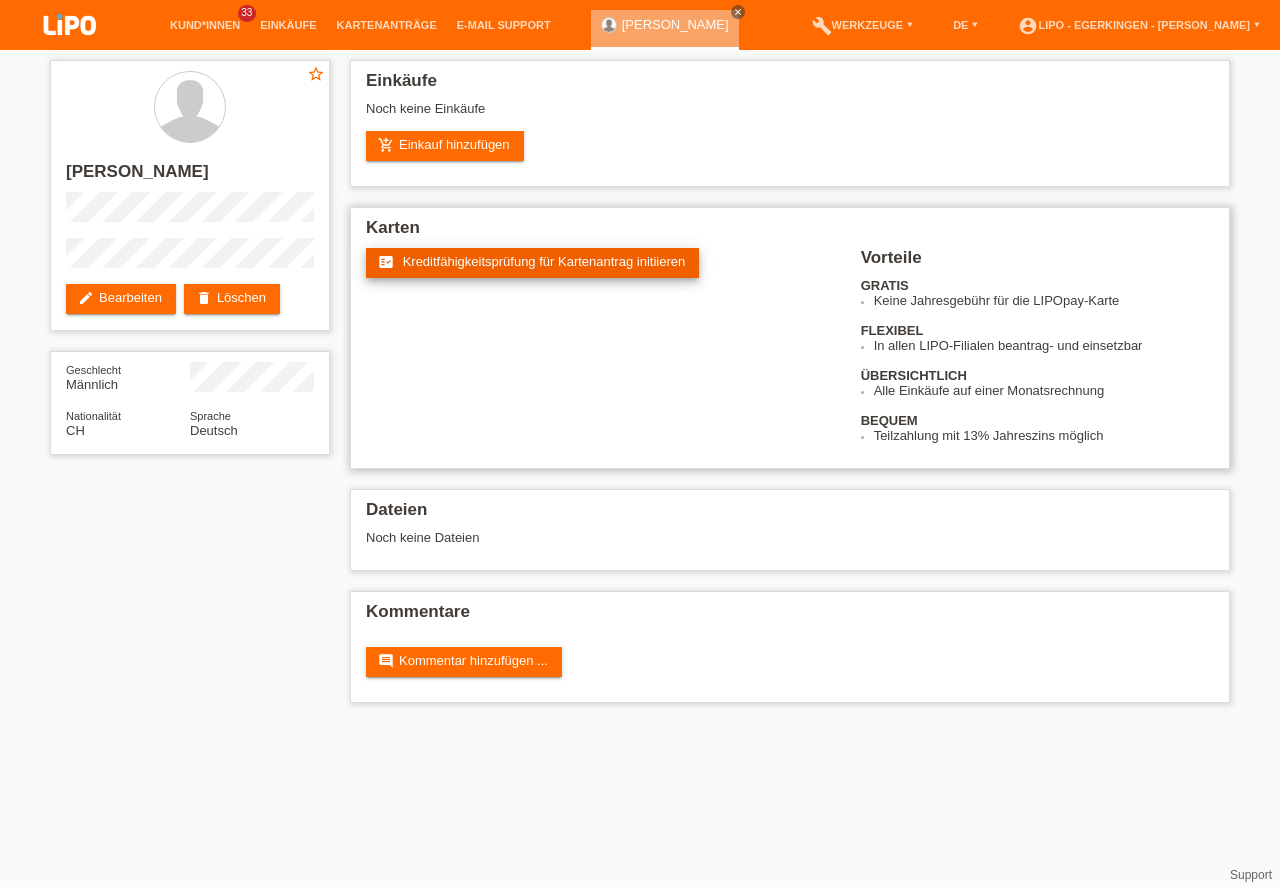 click on "Kreditfähigkeitsprüfung für Kartenantrag initiieren" at bounding box center (544, 261) 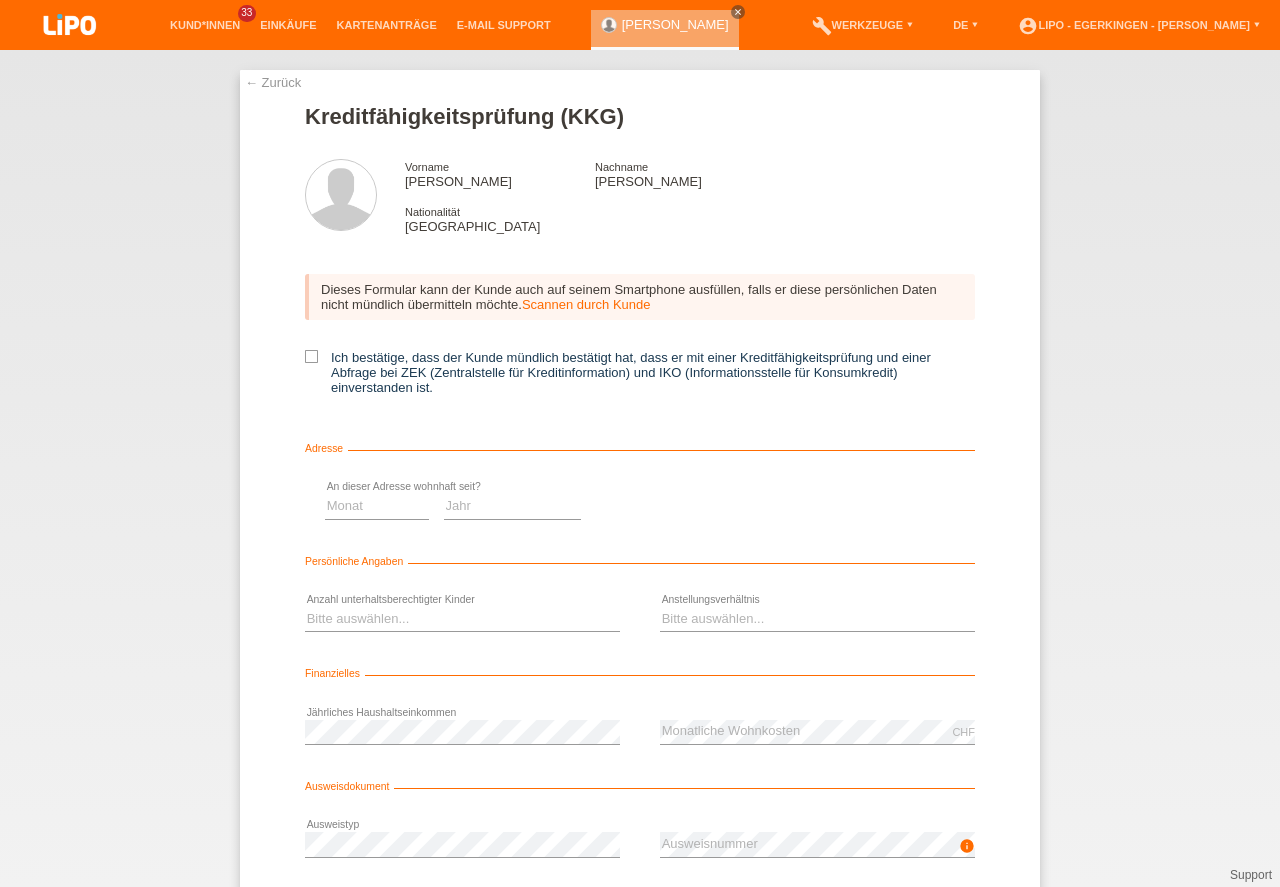 scroll, scrollTop: 0, scrollLeft: 0, axis: both 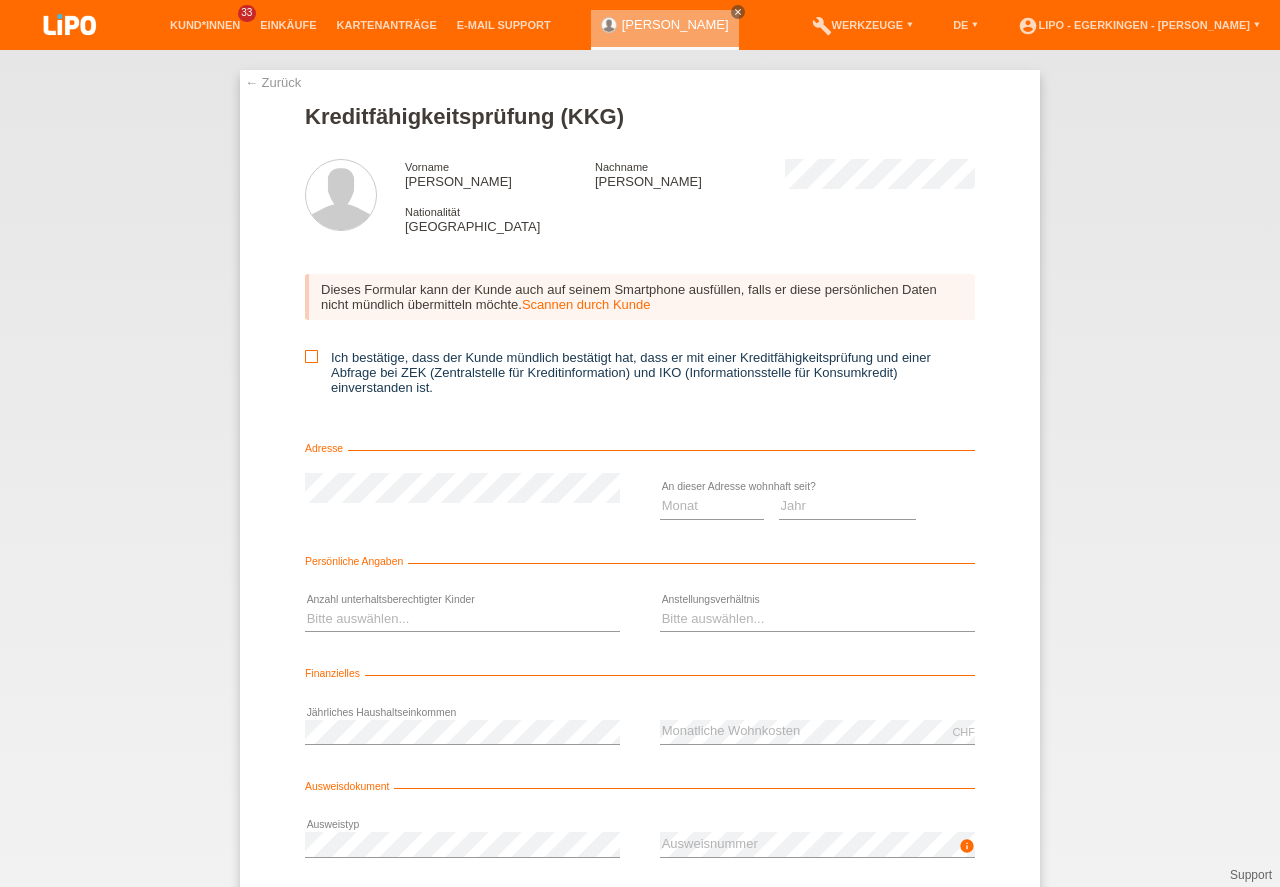 click at bounding box center [311, 356] 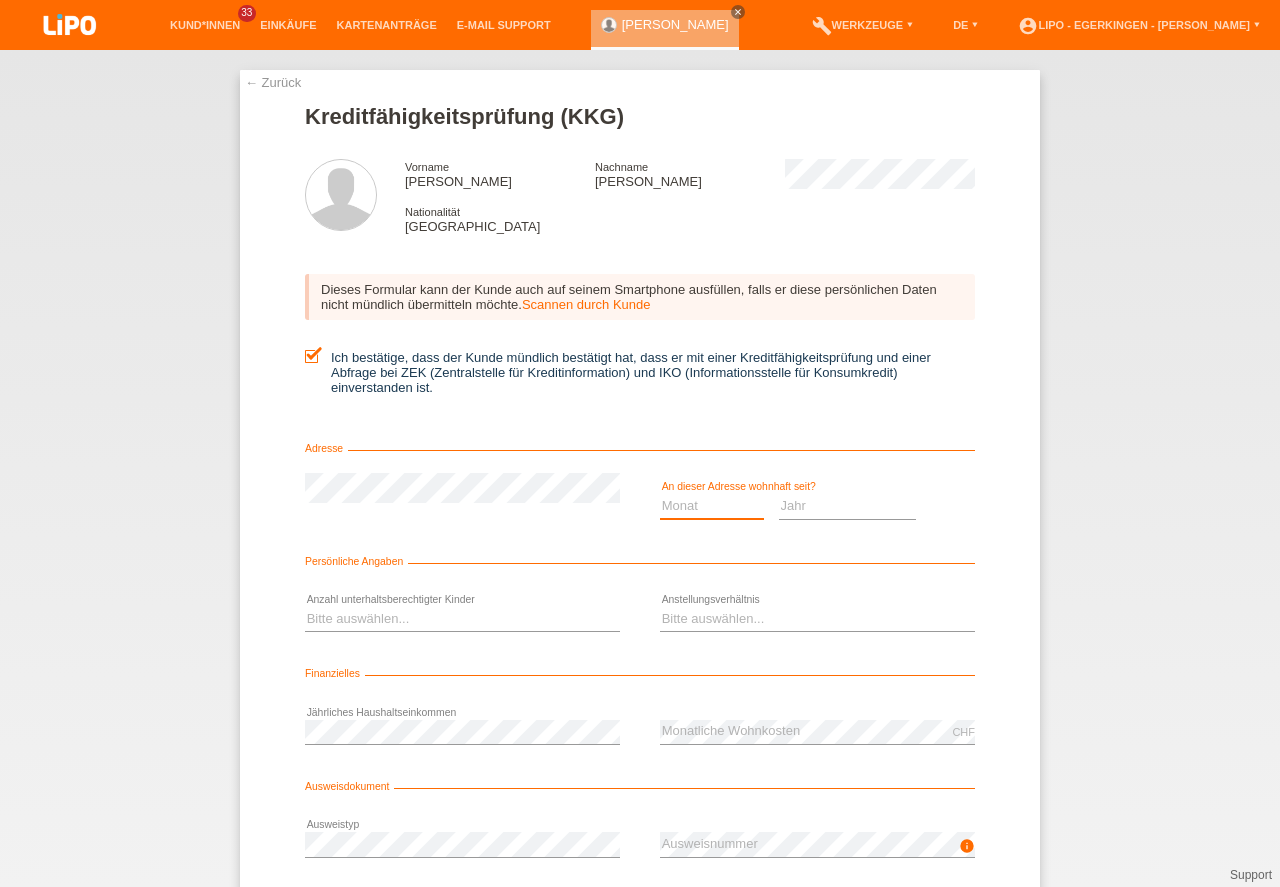 drag, startPoint x: 679, startPoint y: 508, endPoint x: 701, endPoint y: 504, distance: 22.36068 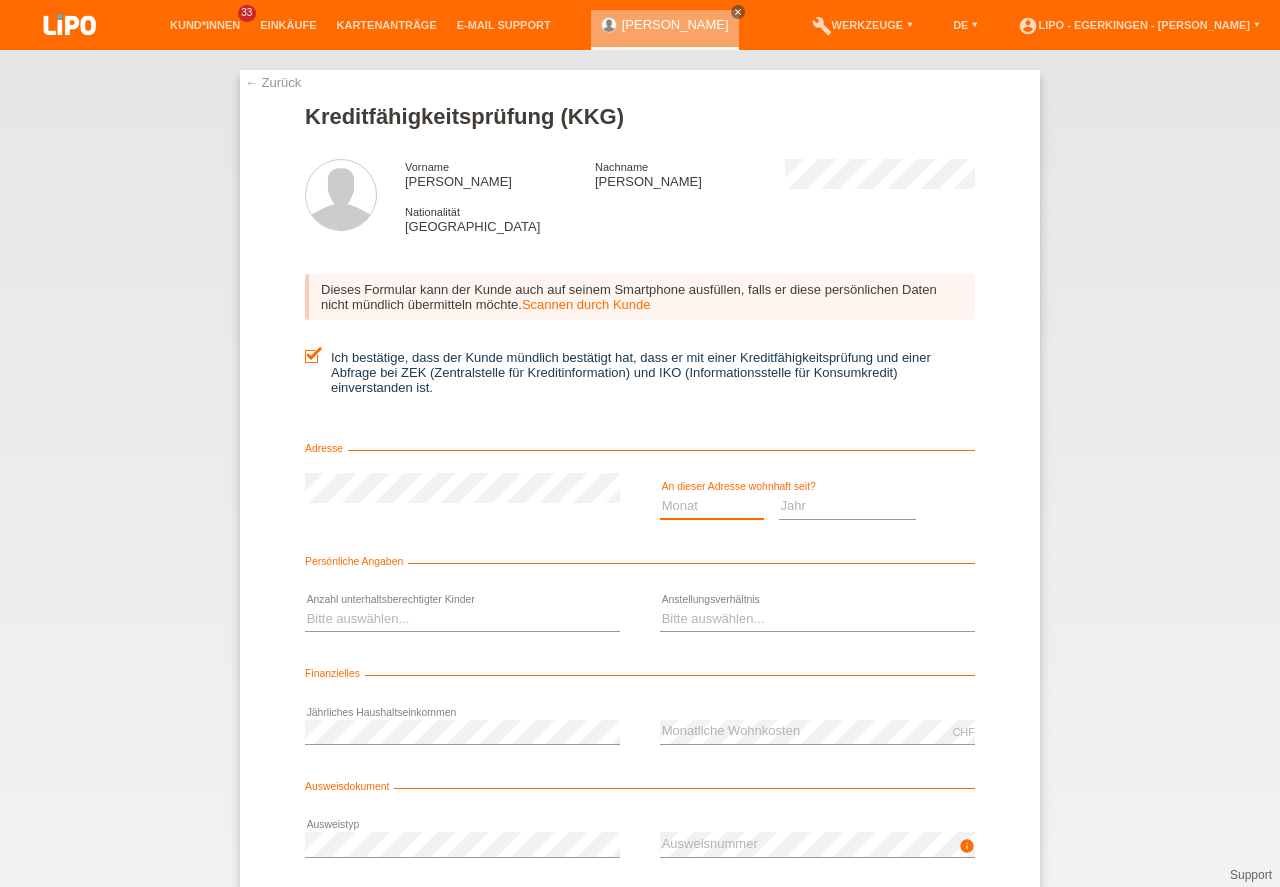 drag, startPoint x: 711, startPoint y: 594, endPoint x: 711, endPoint y: 624, distance: 30 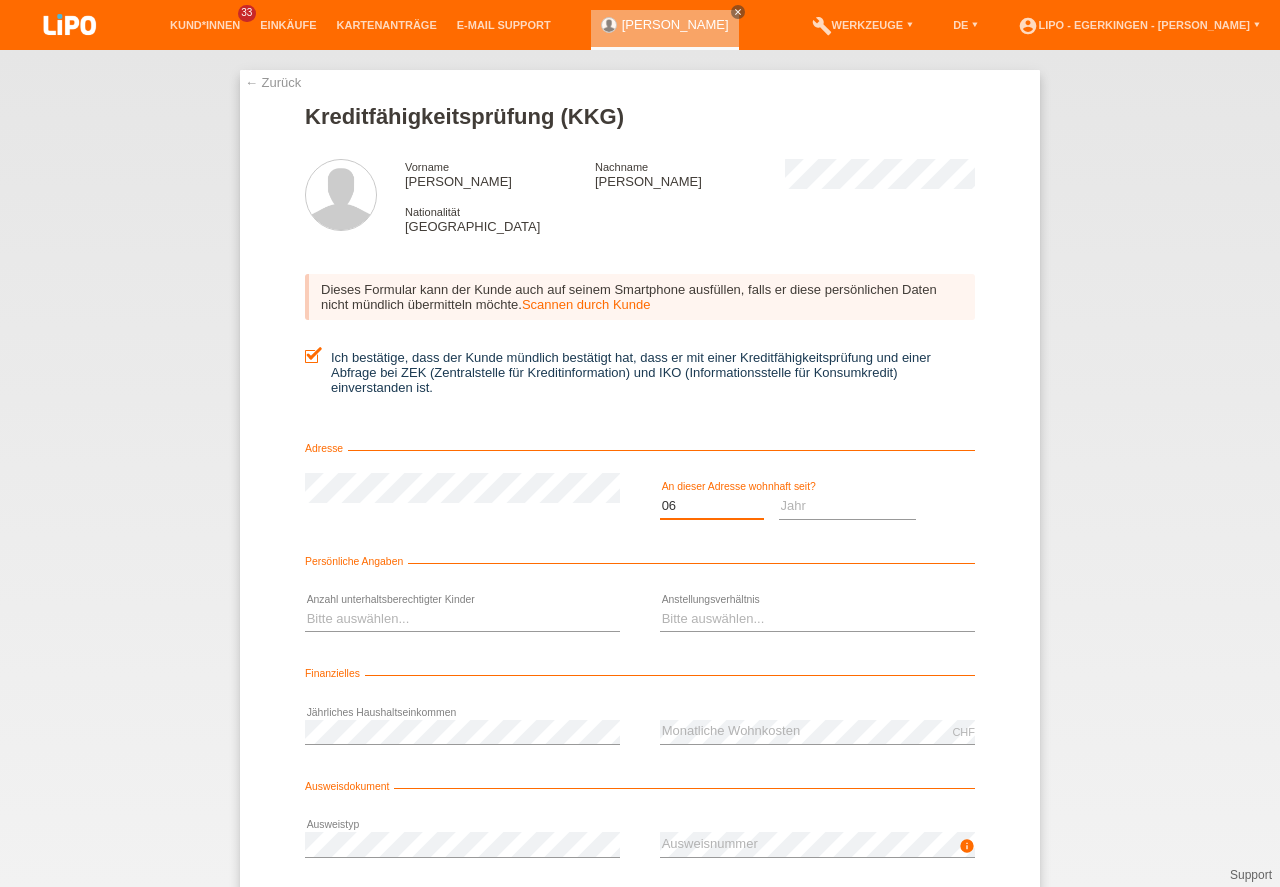 click on "06" at bounding box center (0, 0) 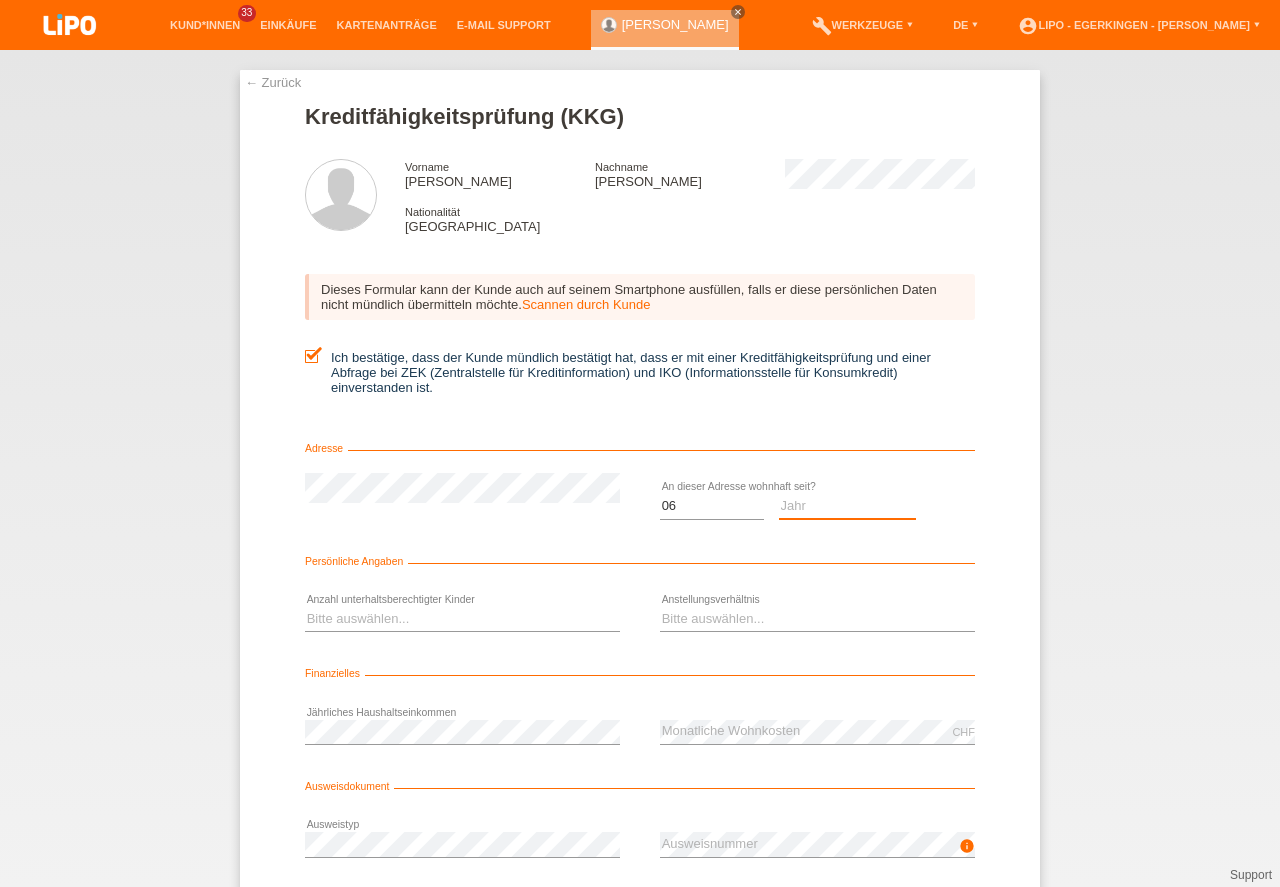 click on "Jahr
2025
2024
2023
2022
2021
2020
2019
2018
2017
2016 2015 2014 2013 2012 2011 2010 2009 2008 2007 2006 2005 2004 2003" at bounding box center (848, 506) 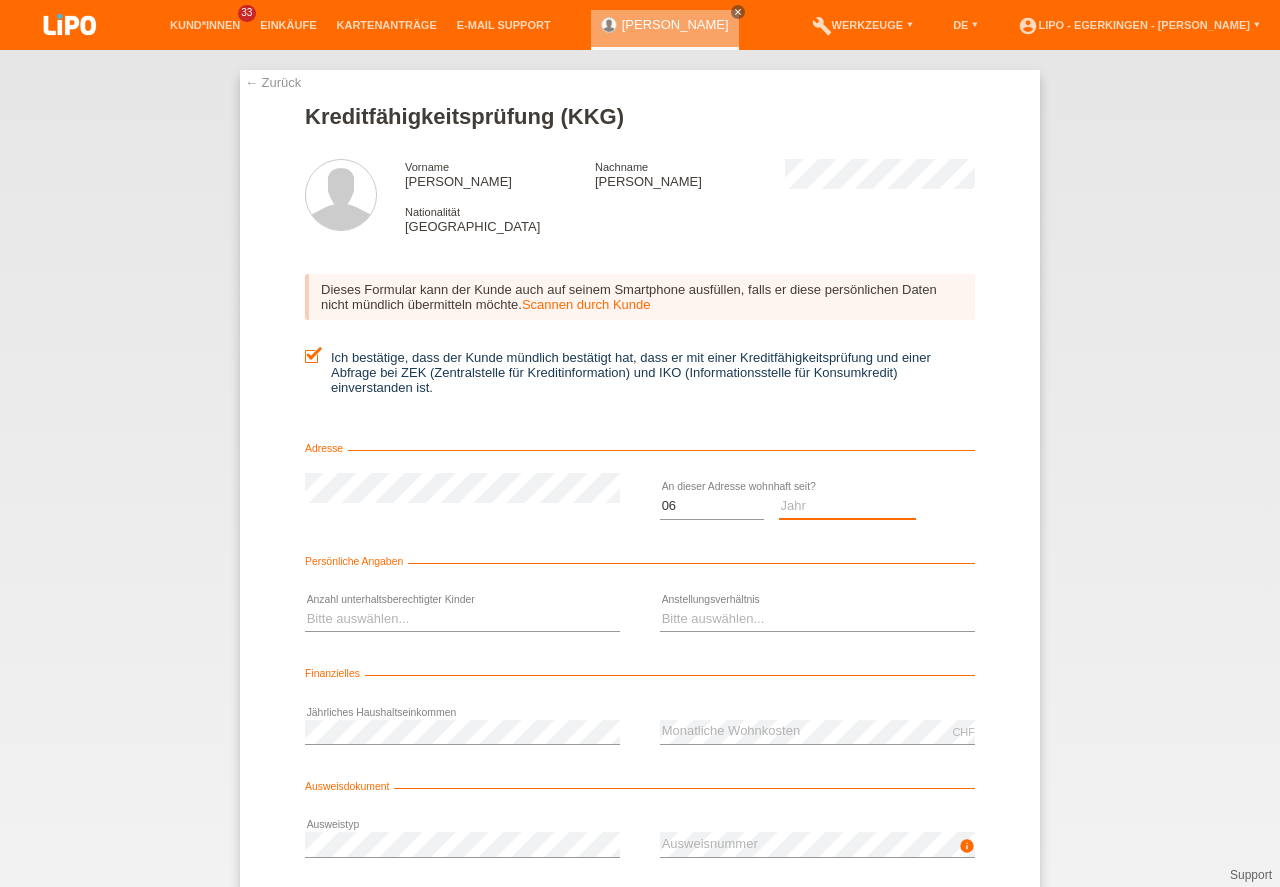 select on "2024" 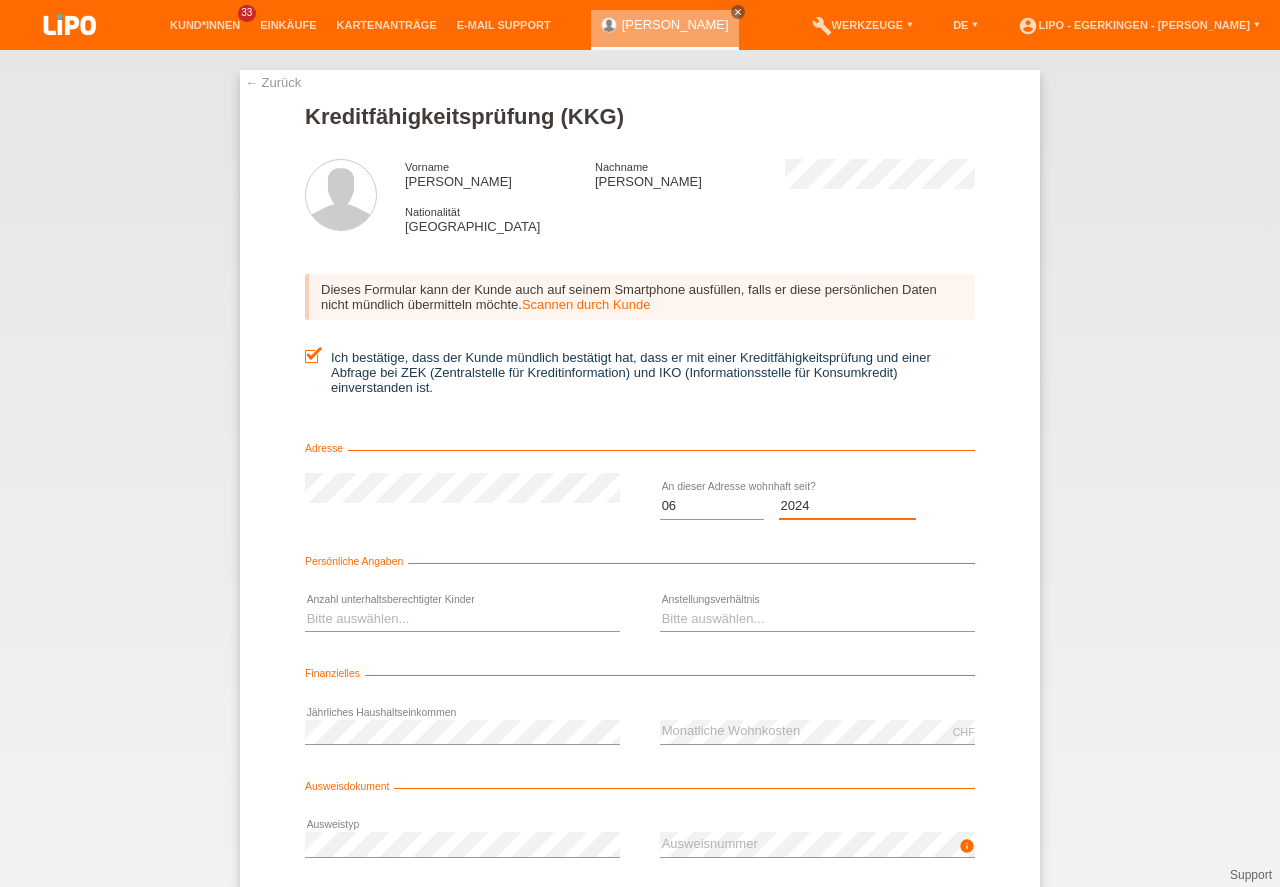 click on "2024" at bounding box center [0, 0] 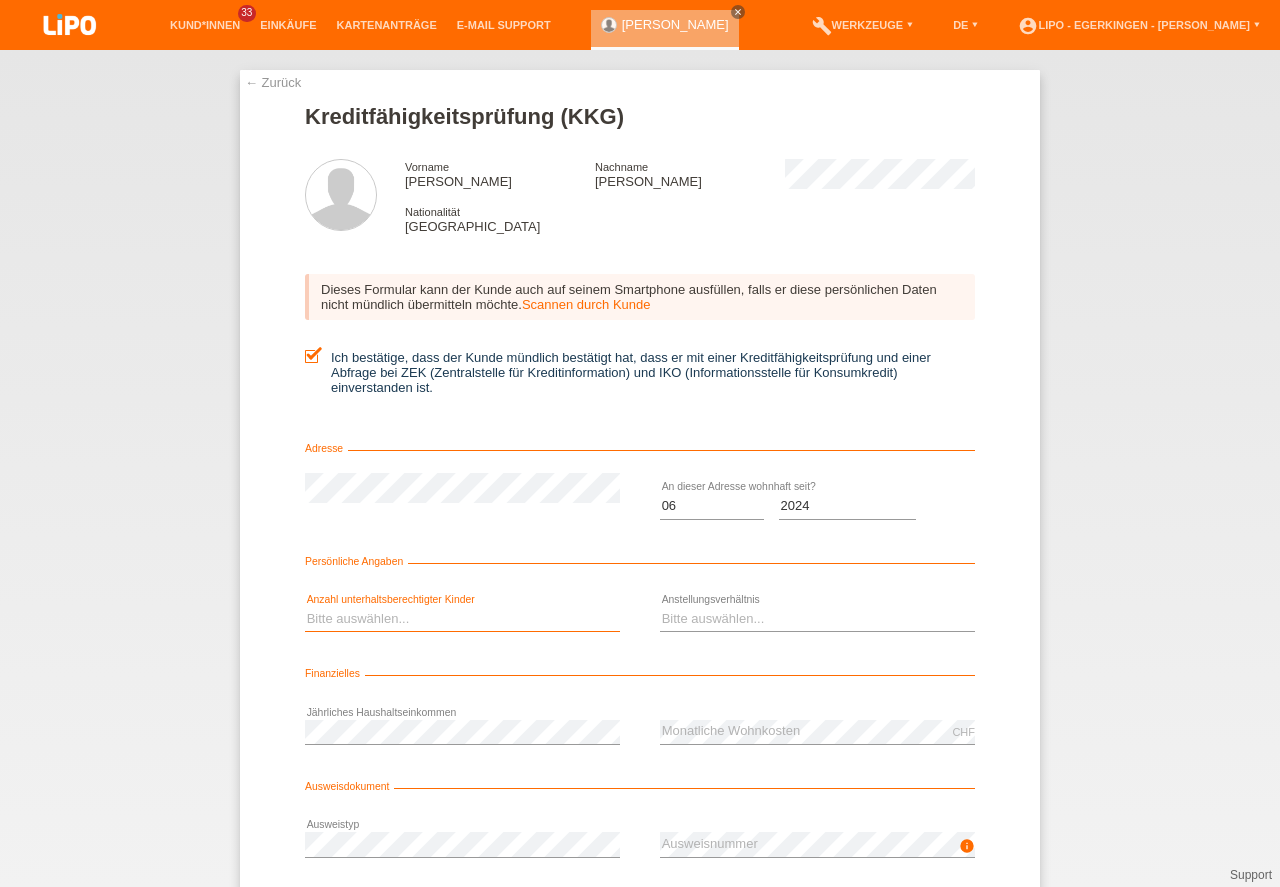 click on "Bitte auswählen...
0
1
2
3
4
5
6
7
8
9" at bounding box center (462, 619) 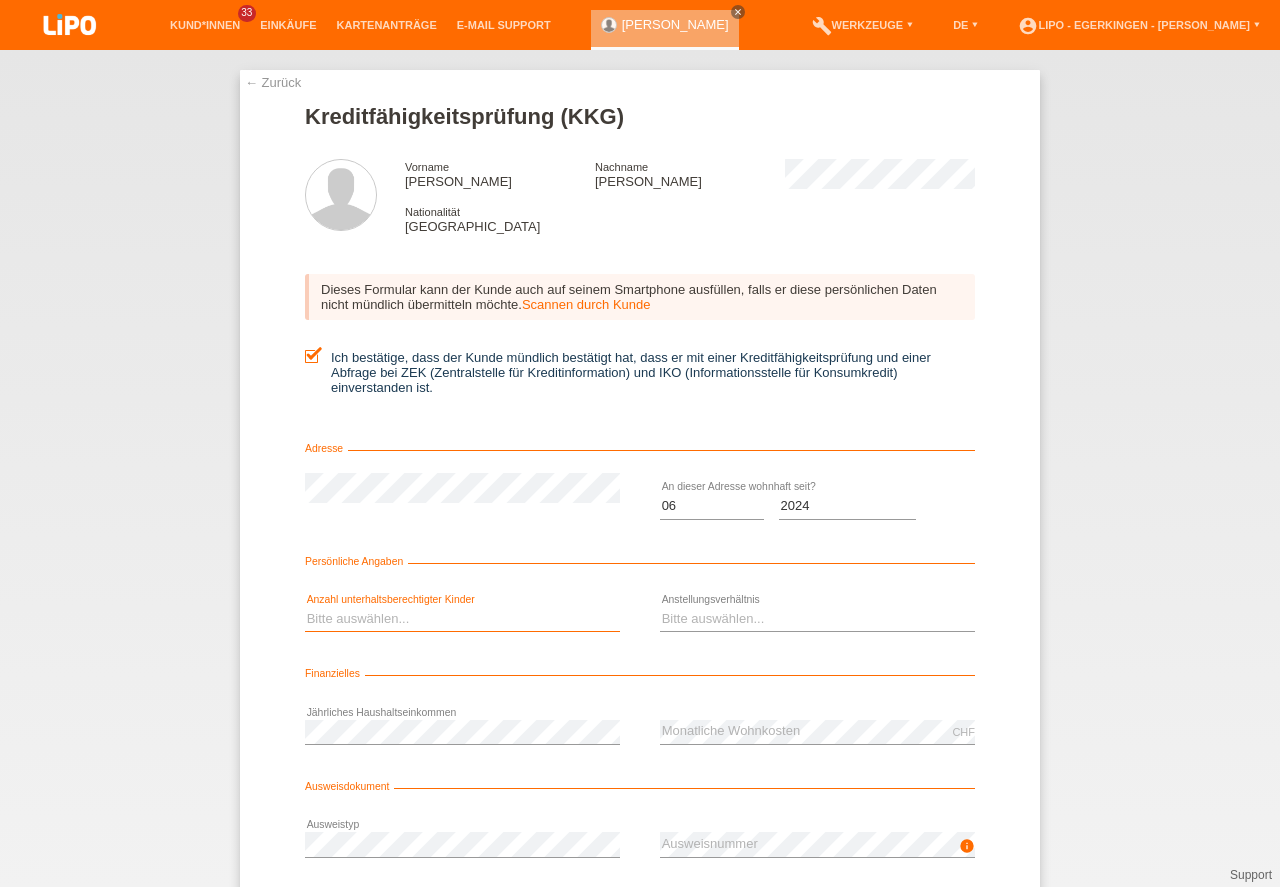 select on "0" 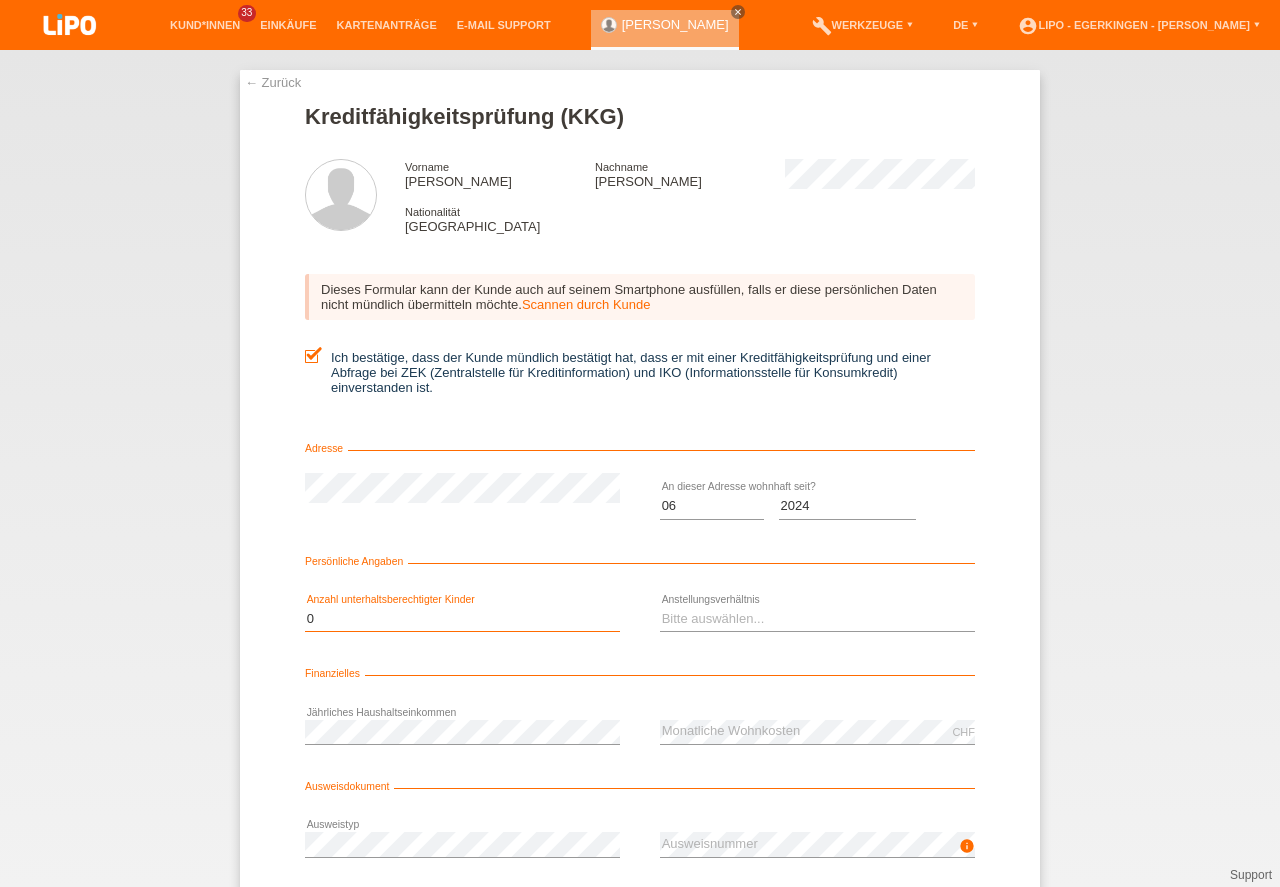 click on "0" at bounding box center [0, 0] 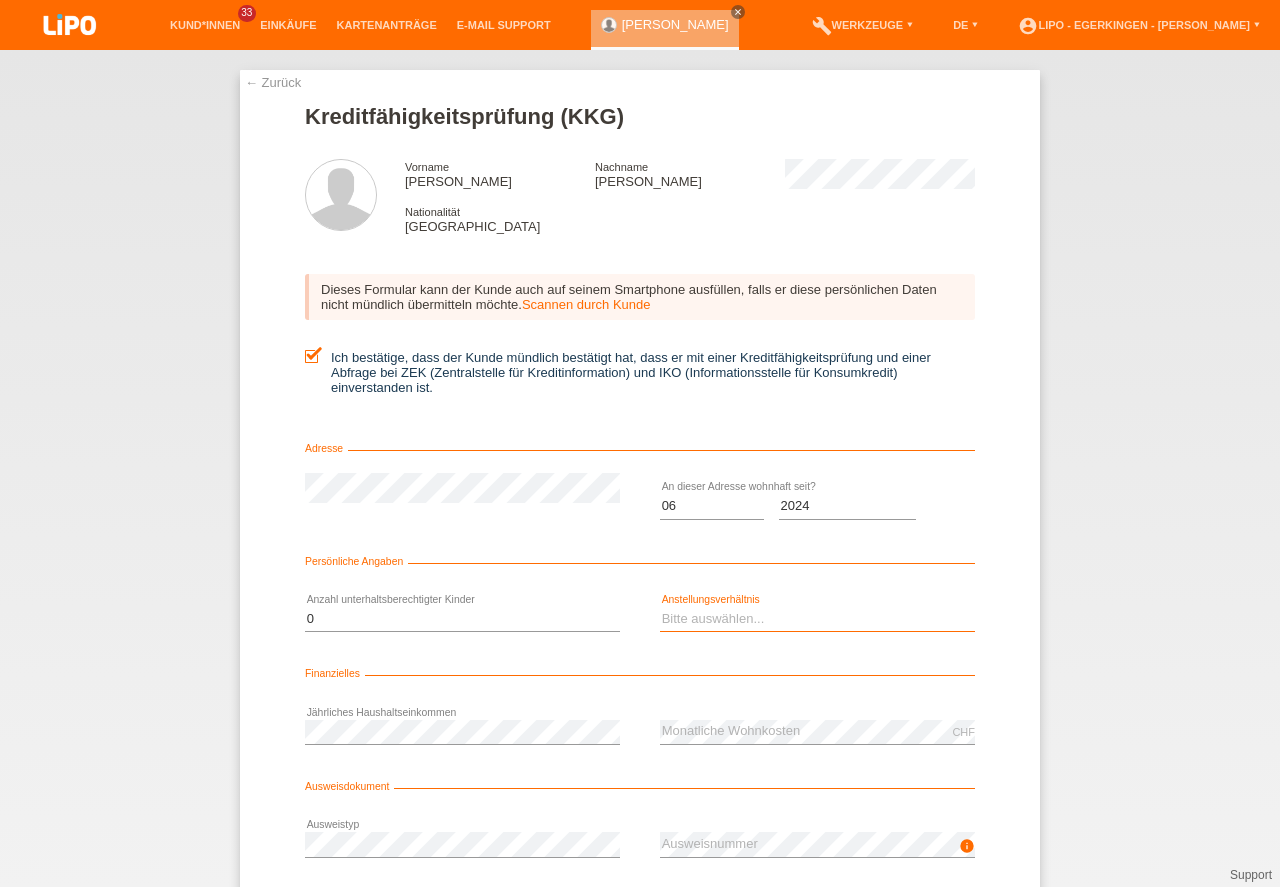 click on "Bitte auswählen...
Unbefristet
Befristet
Lehrling/Student
Pensioniert
Nicht arbeitstätig
Hausfrau/-mann
Selbständig" at bounding box center [817, 619] 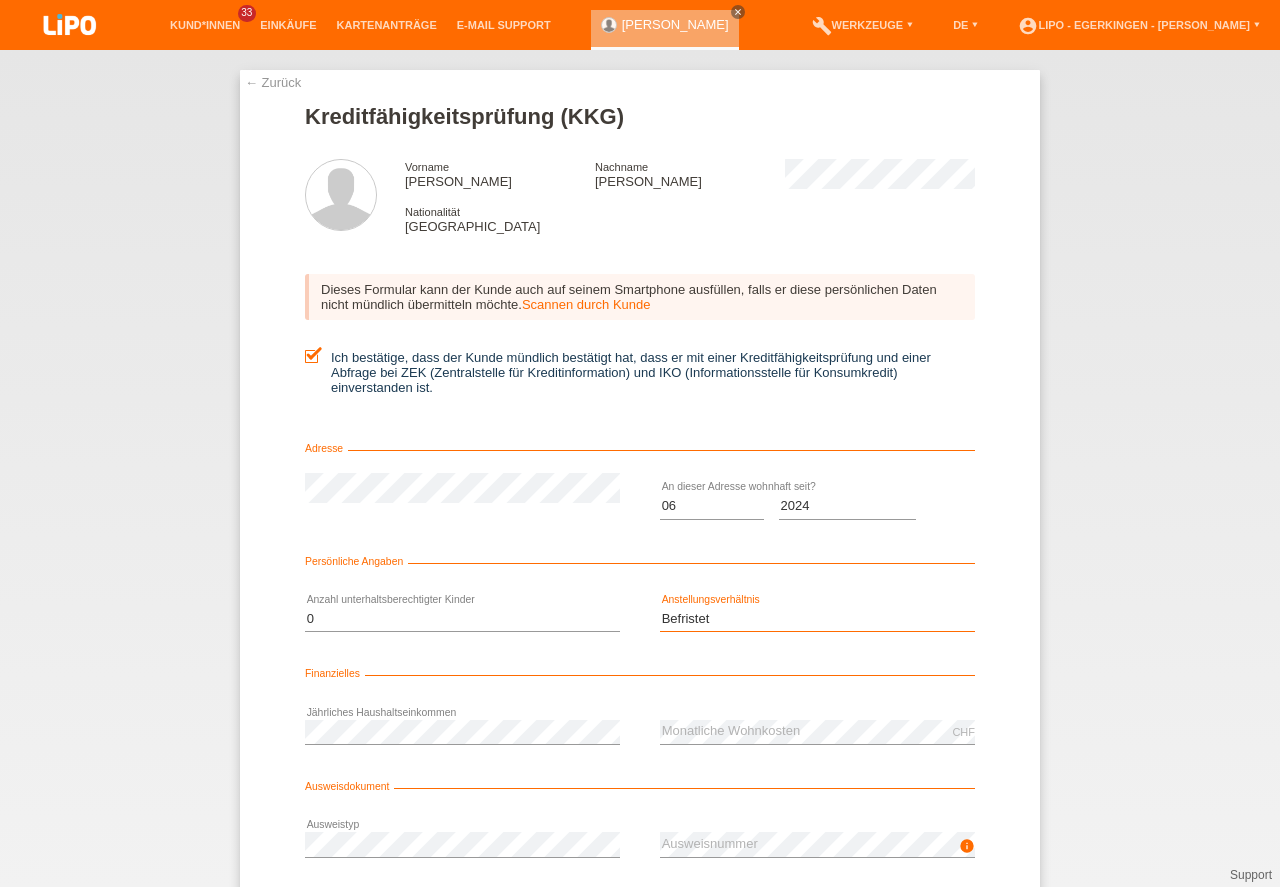 click on "Befristet" at bounding box center [0, 0] 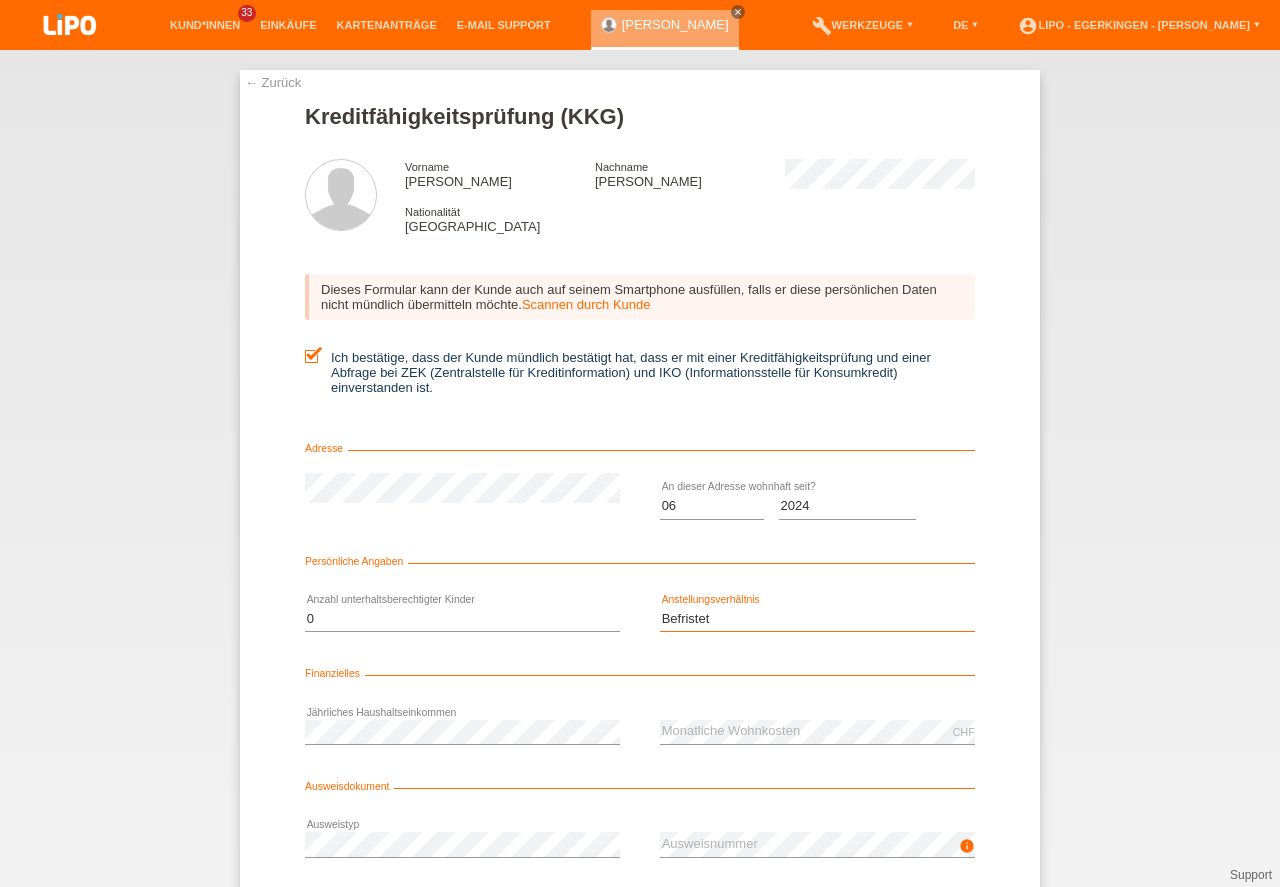 click on "Bitte auswählen...
Unbefristet
Befristet
Lehrling/Student
Pensioniert
Nicht arbeitstätig
Hausfrau/-mann
Selbständig" at bounding box center (817, 619) 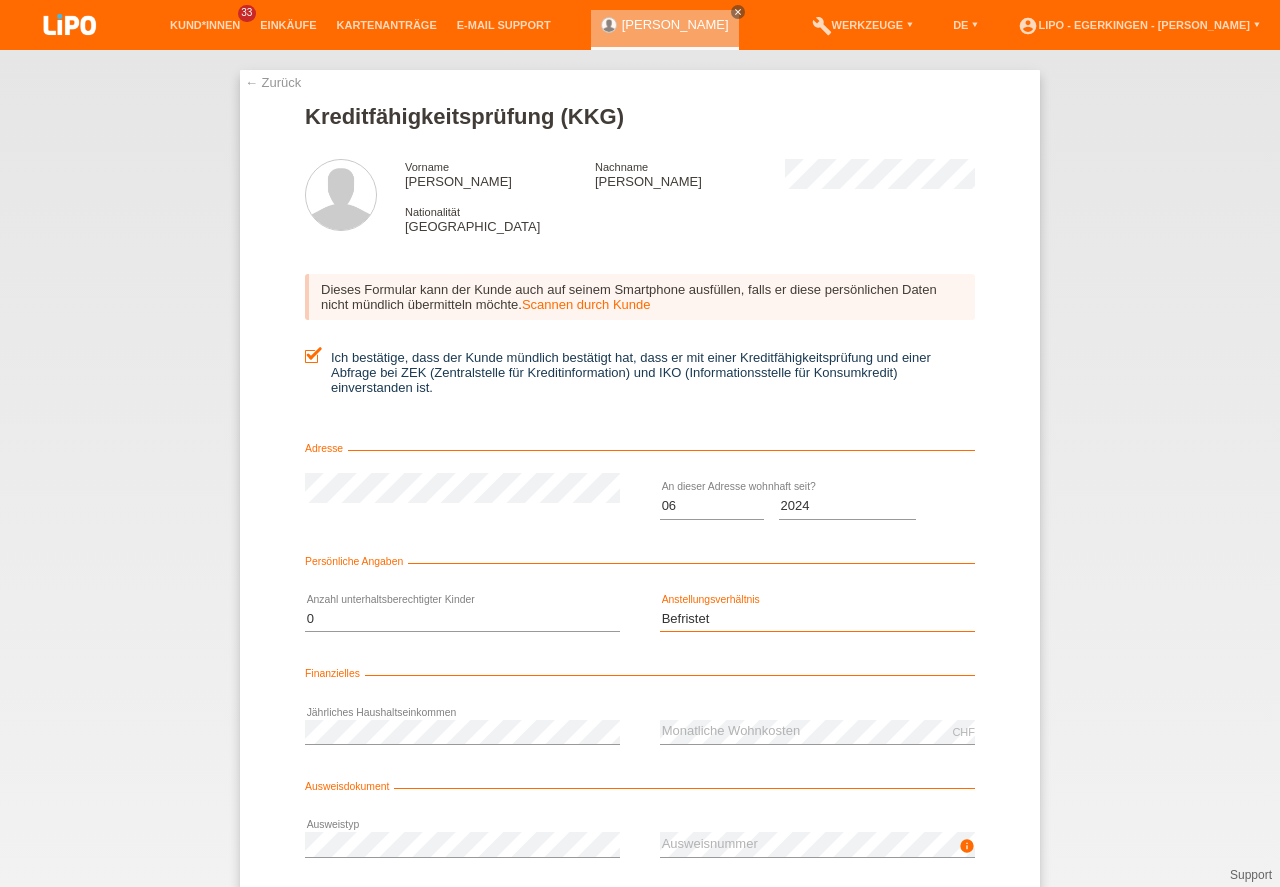 select on "UNLIMITED" 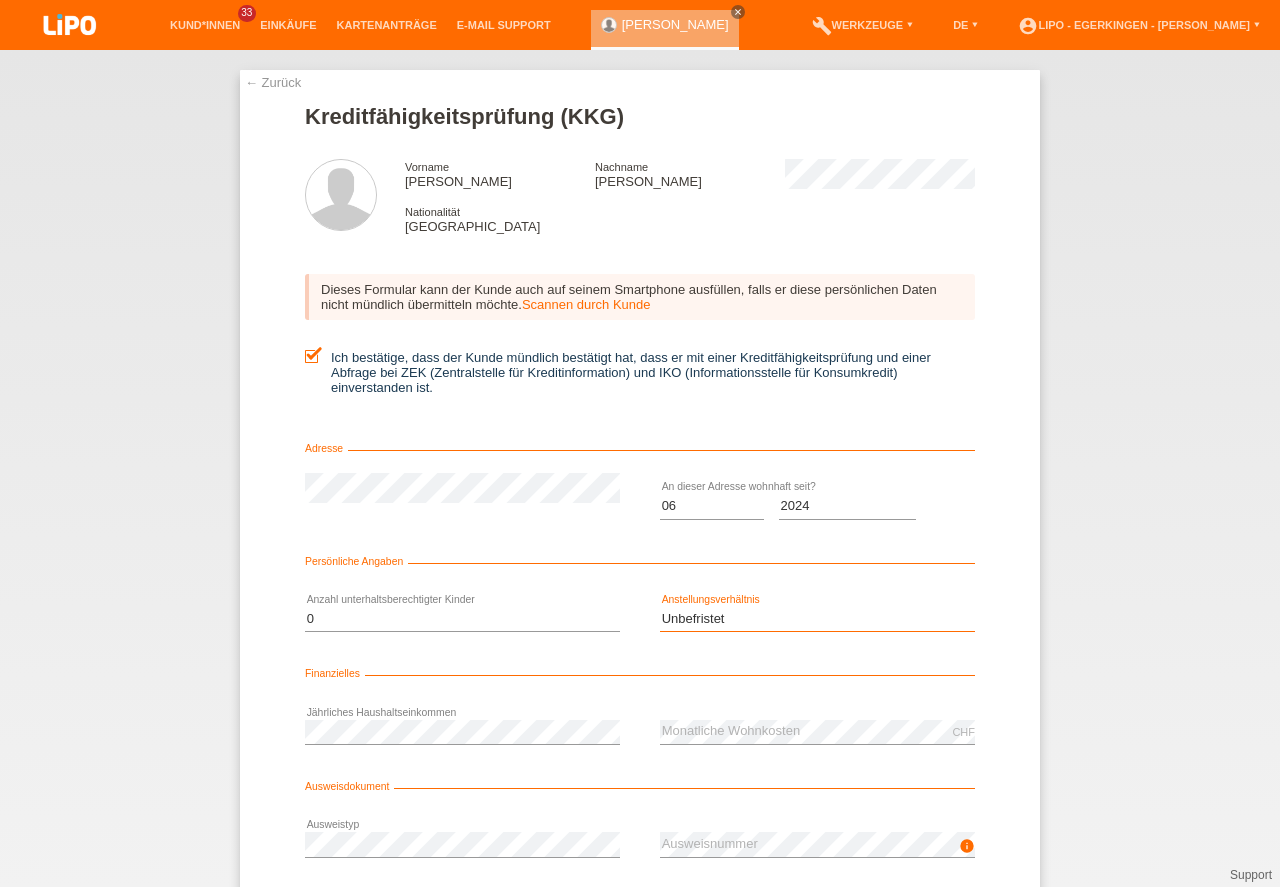 click on "Unbefristet" at bounding box center [0, 0] 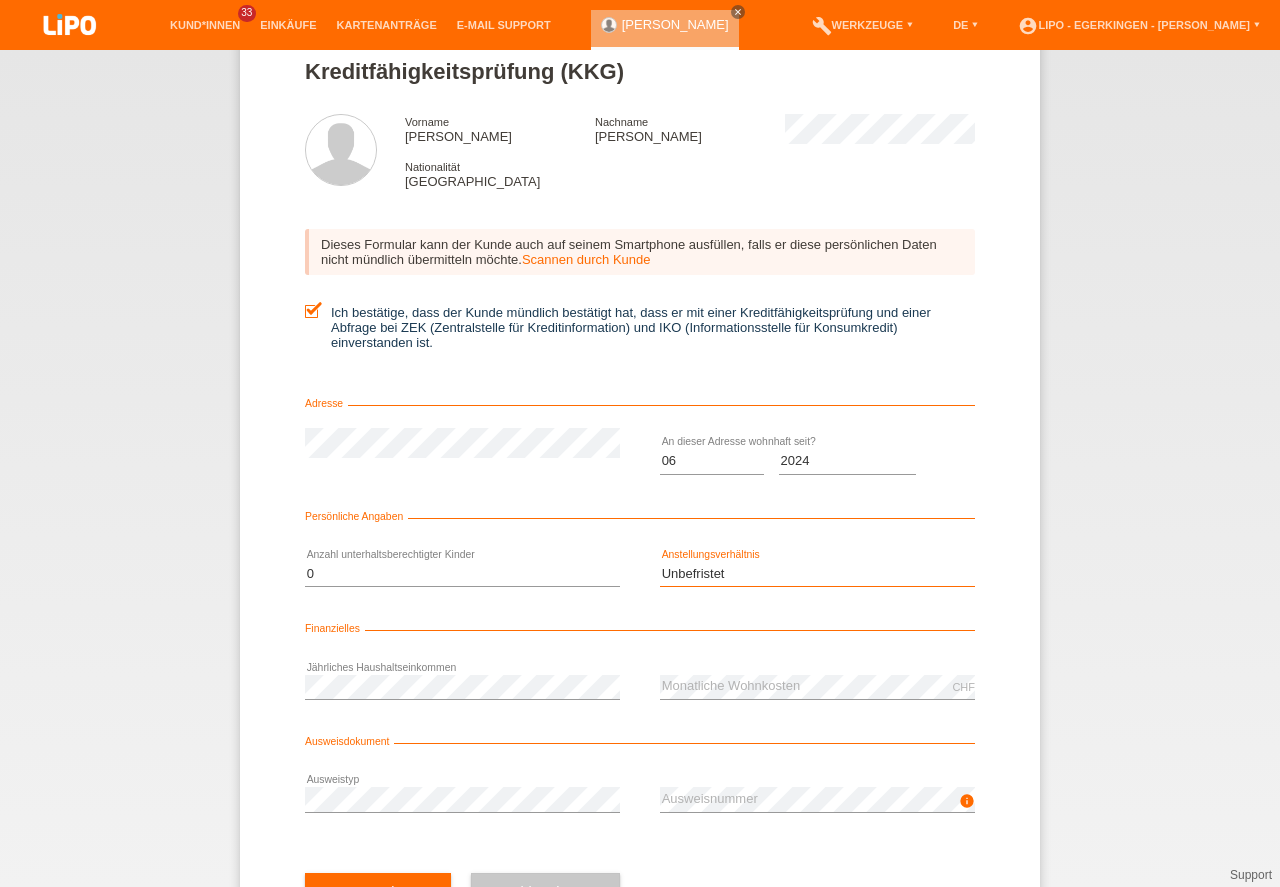 scroll, scrollTop: 132, scrollLeft: 0, axis: vertical 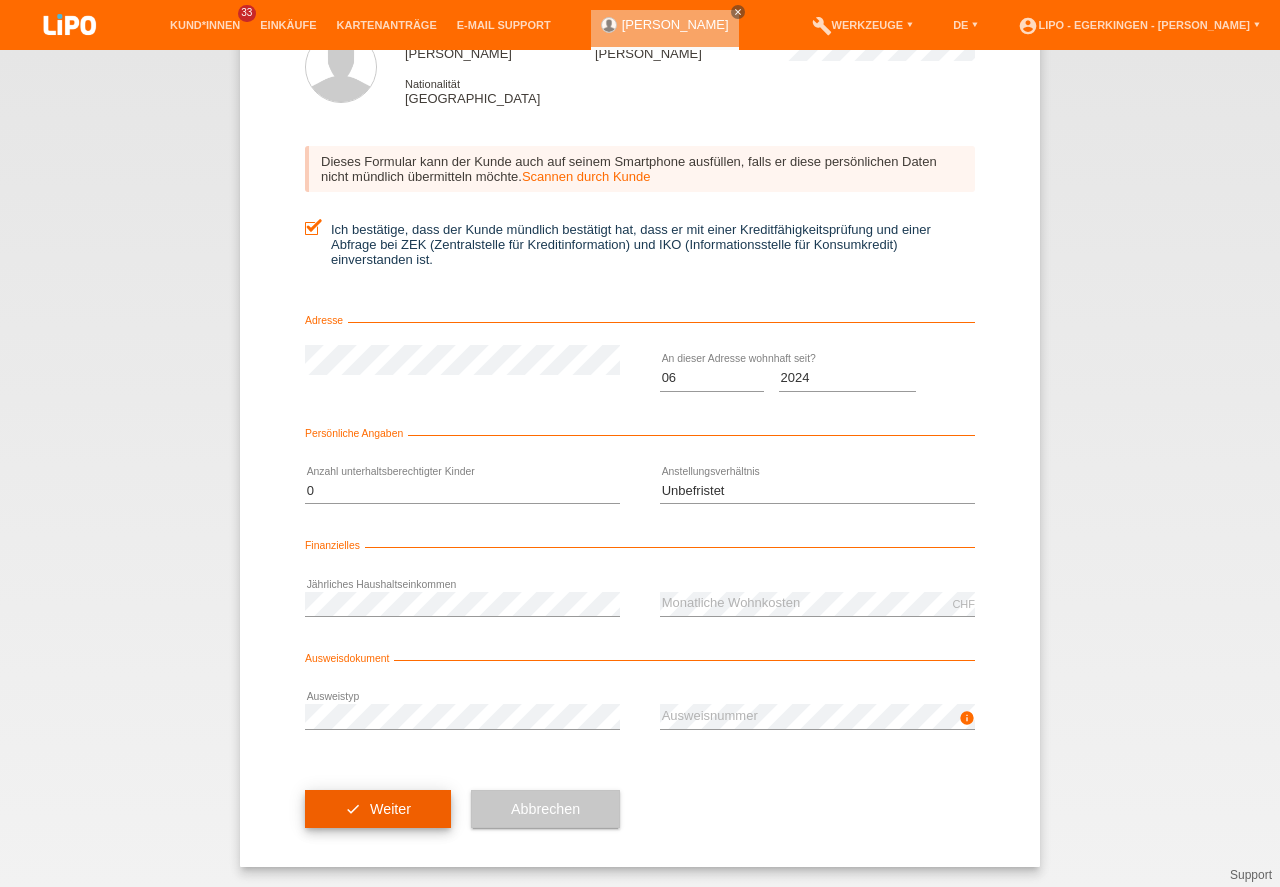 click on "check   Weiter" at bounding box center [378, 809] 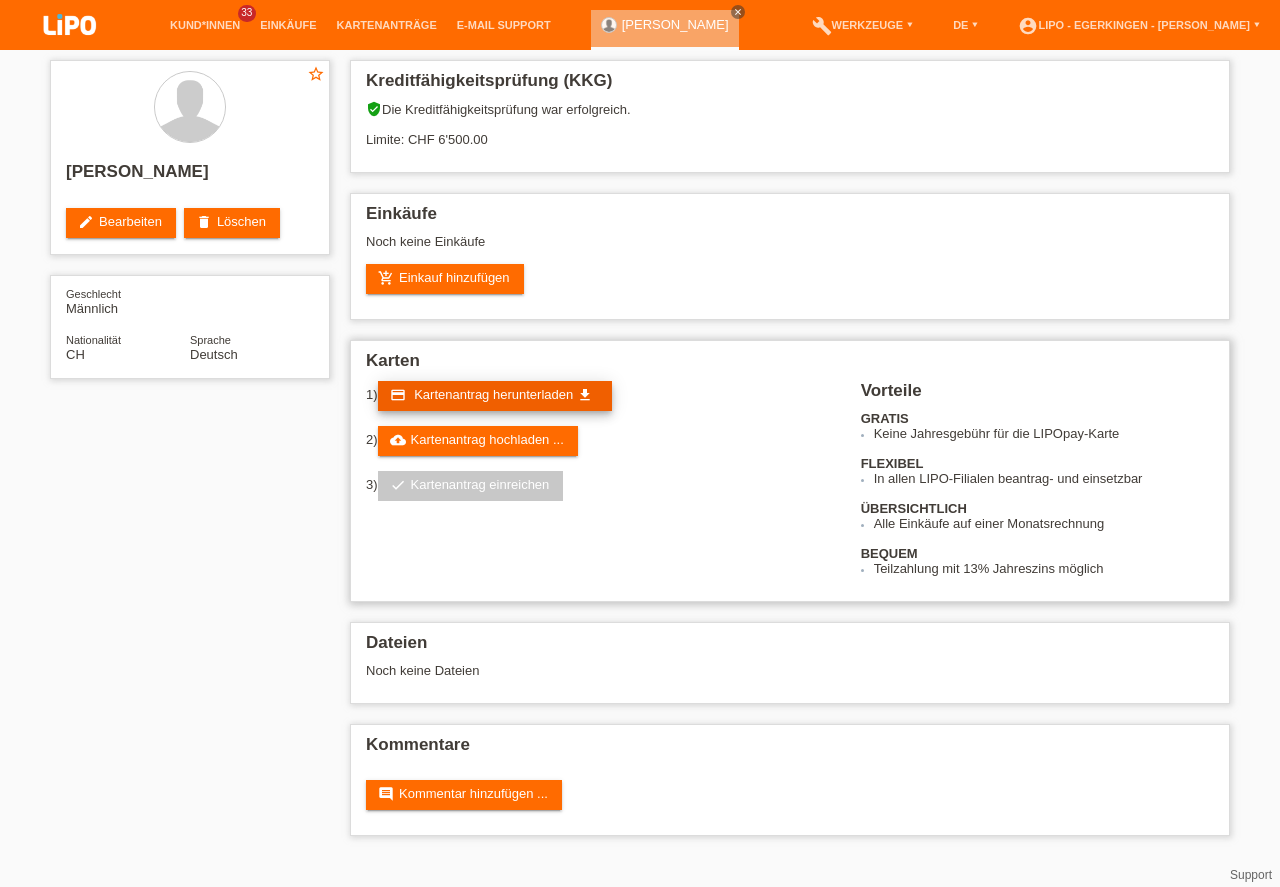 click on "credit_card
Kartenantrag herunterladen
get_app" at bounding box center [495, 396] 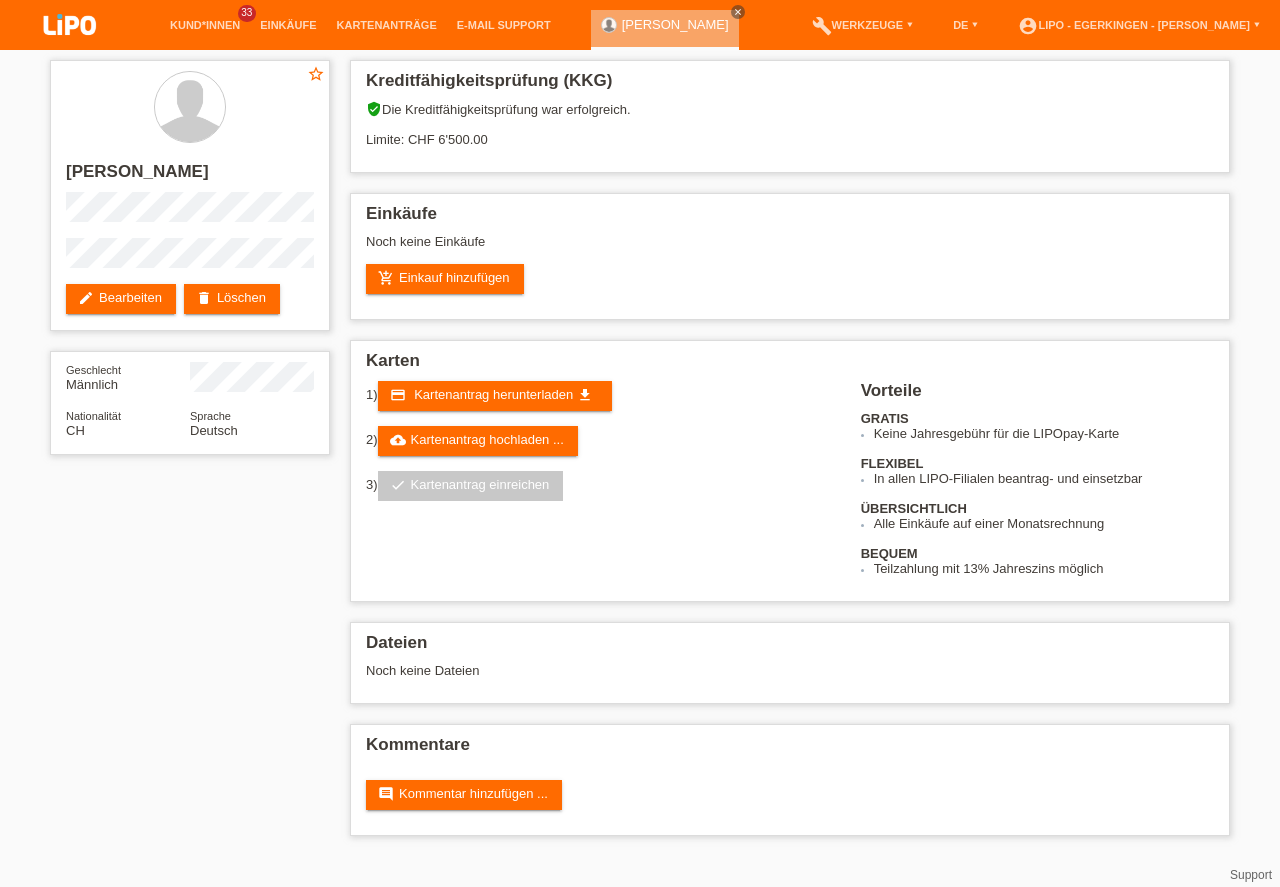 click on "star_border
MARCO SOLAZZO
edit  Bearbeiten
delete  Löschen
Geschlecht
Männlich
Nationalität
CH
Sprache
Deutsch
Kreditfähigkeitsprüfung (KKG)
verified_user  Die Kreditfähigkeitsprüfung war erfolgreich." at bounding box center (640, 453) 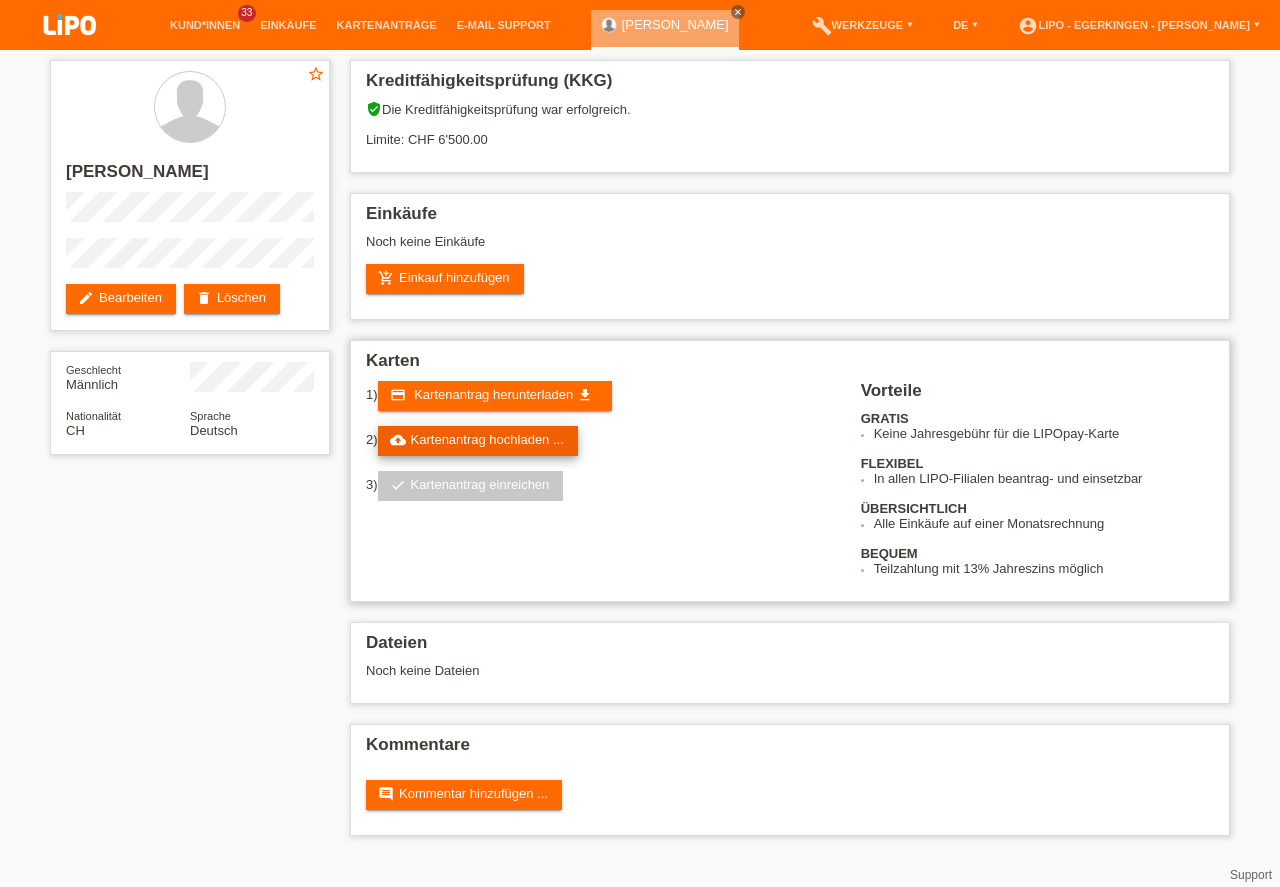 click on "cloud_upload  Kartenantrag hochladen ..." at bounding box center [478, 441] 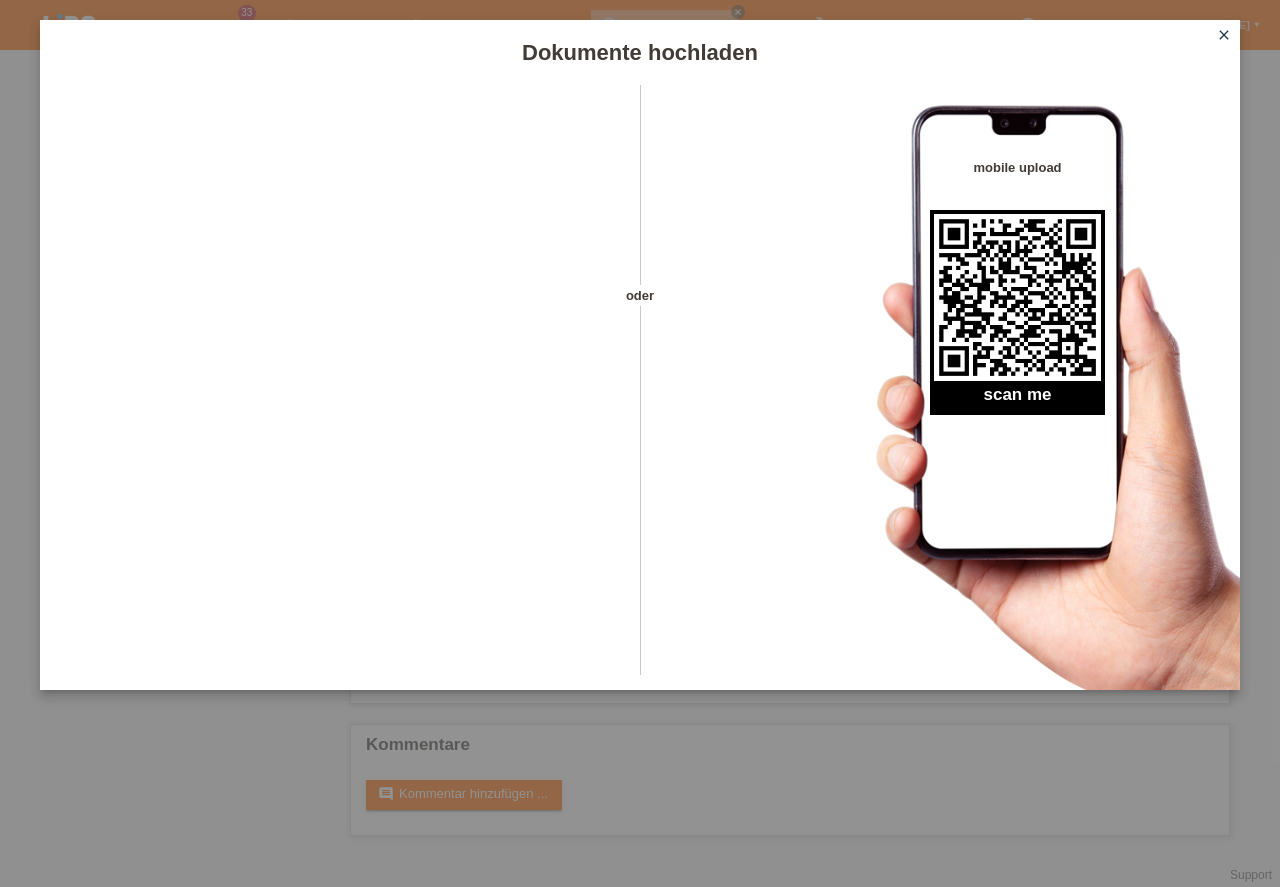 click on "close" at bounding box center (1224, 35) 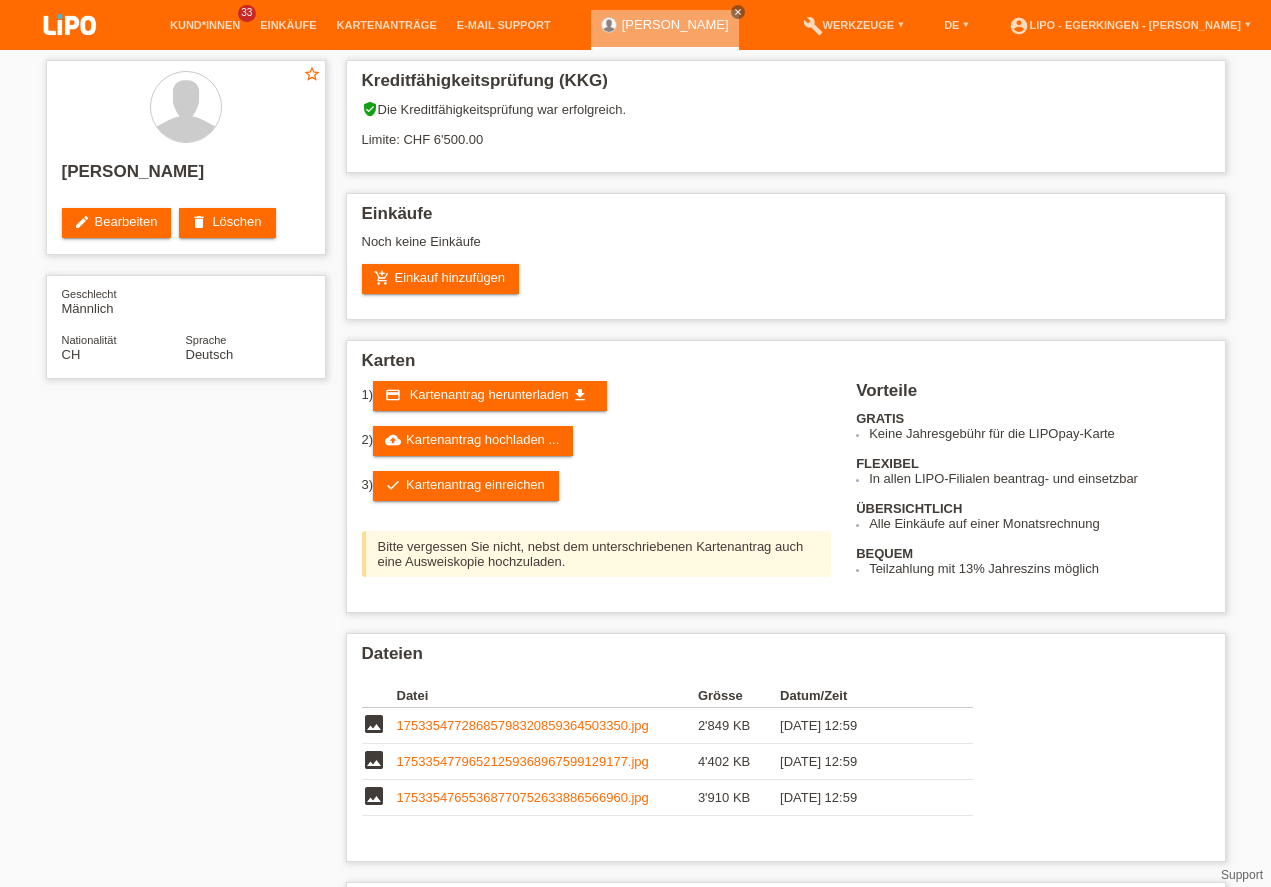 scroll, scrollTop: 0, scrollLeft: 0, axis: both 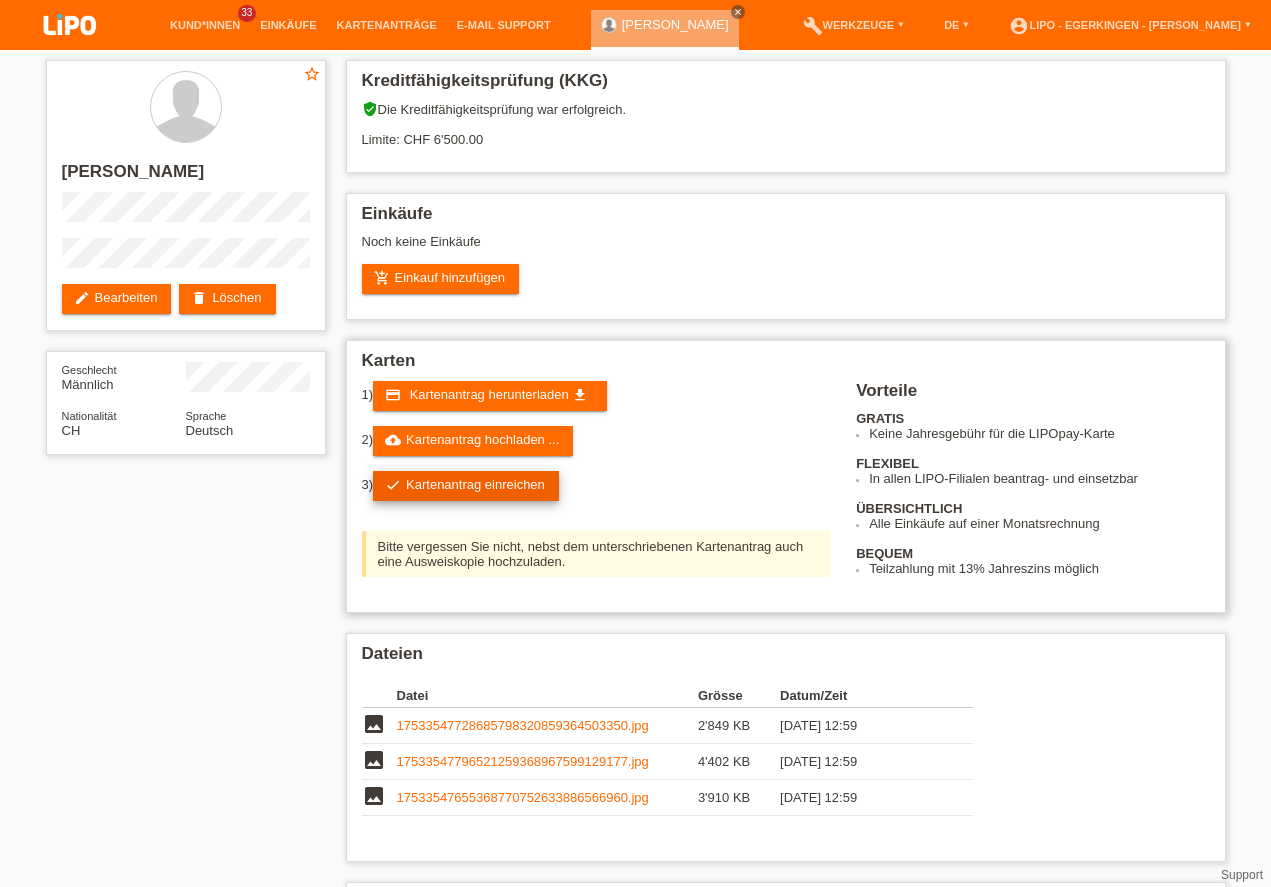 click on "check  Kartenantrag einreichen" at bounding box center [466, 486] 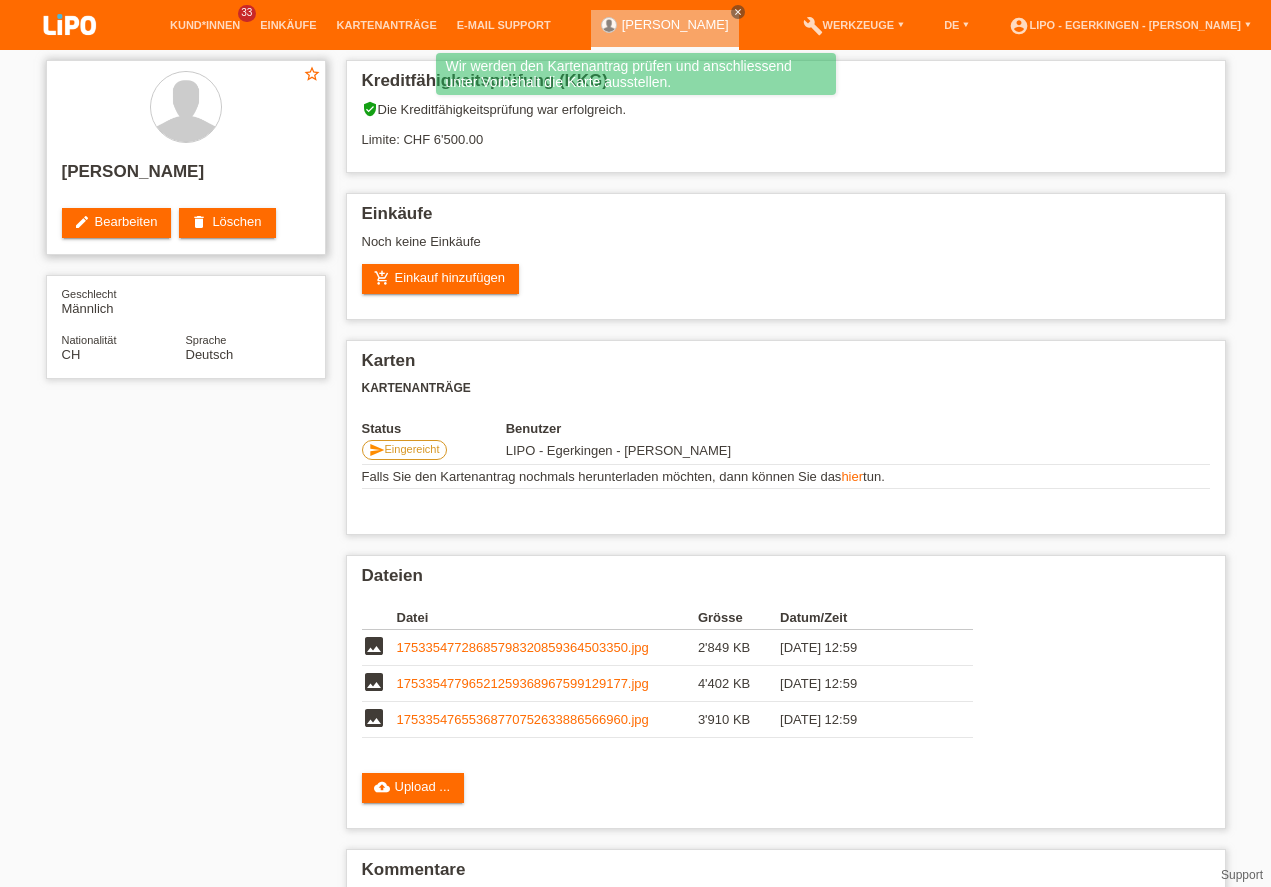 click on "Kund*innen" at bounding box center [205, 25] 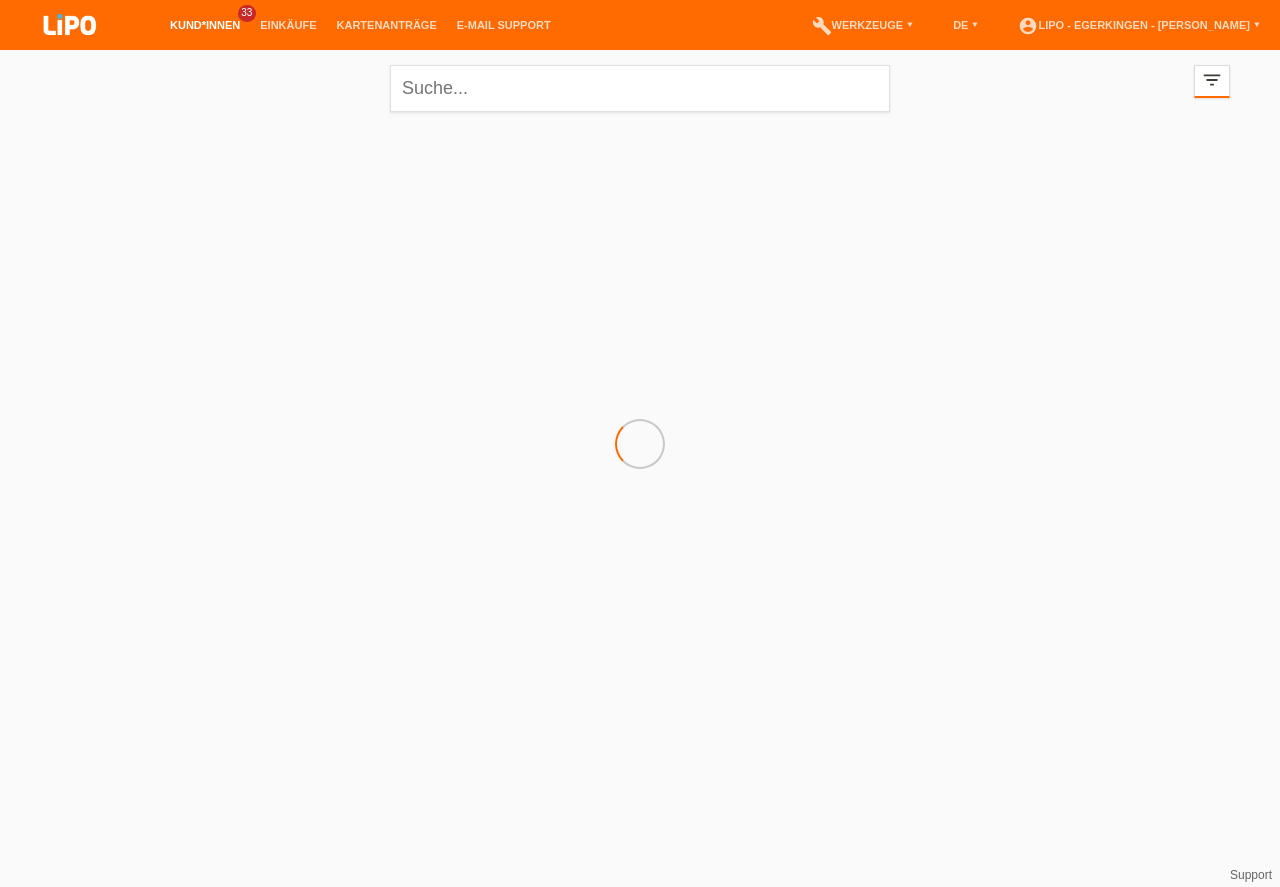 scroll, scrollTop: 0, scrollLeft: 0, axis: both 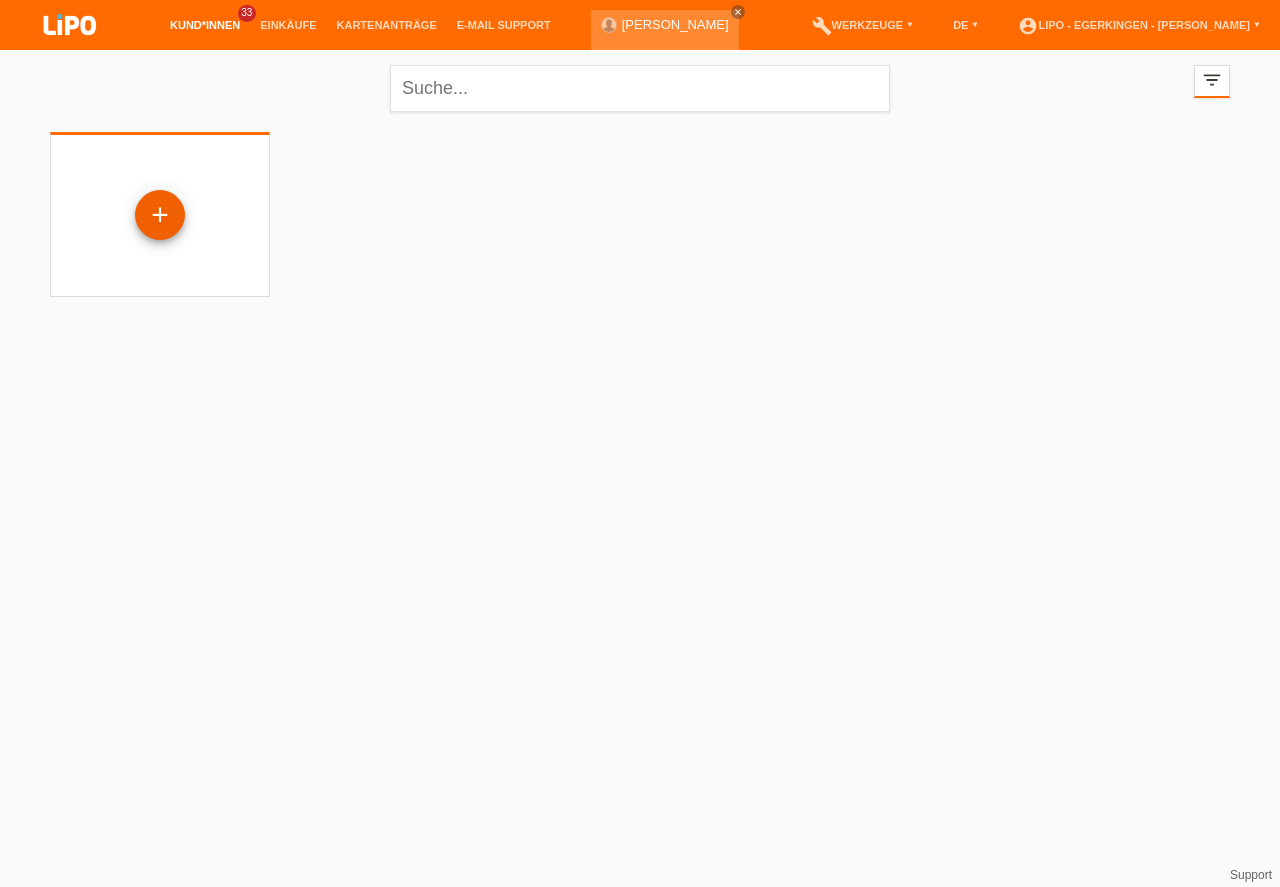 click on "+" at bounding box center [160, 215] 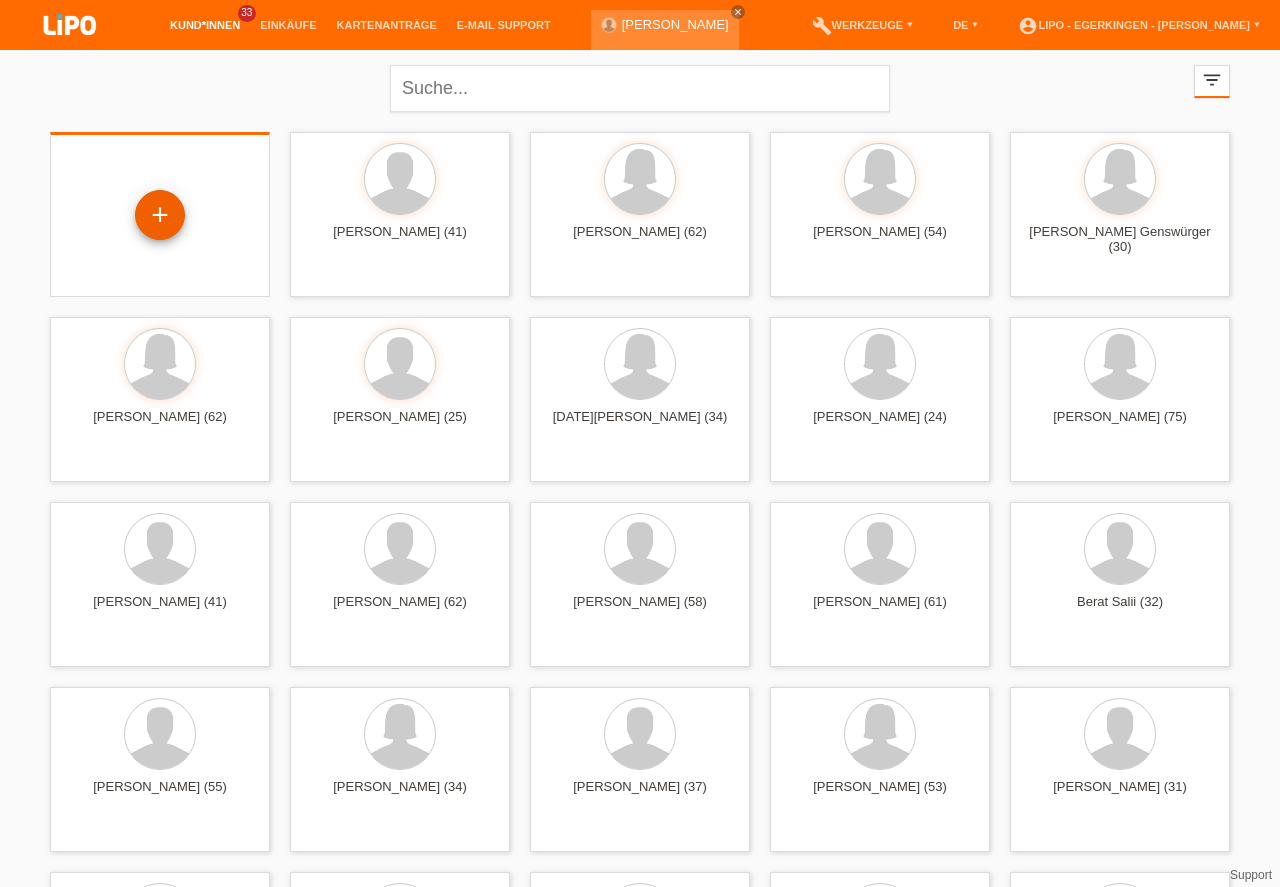 click on "+" at bounding box center (160, 215) 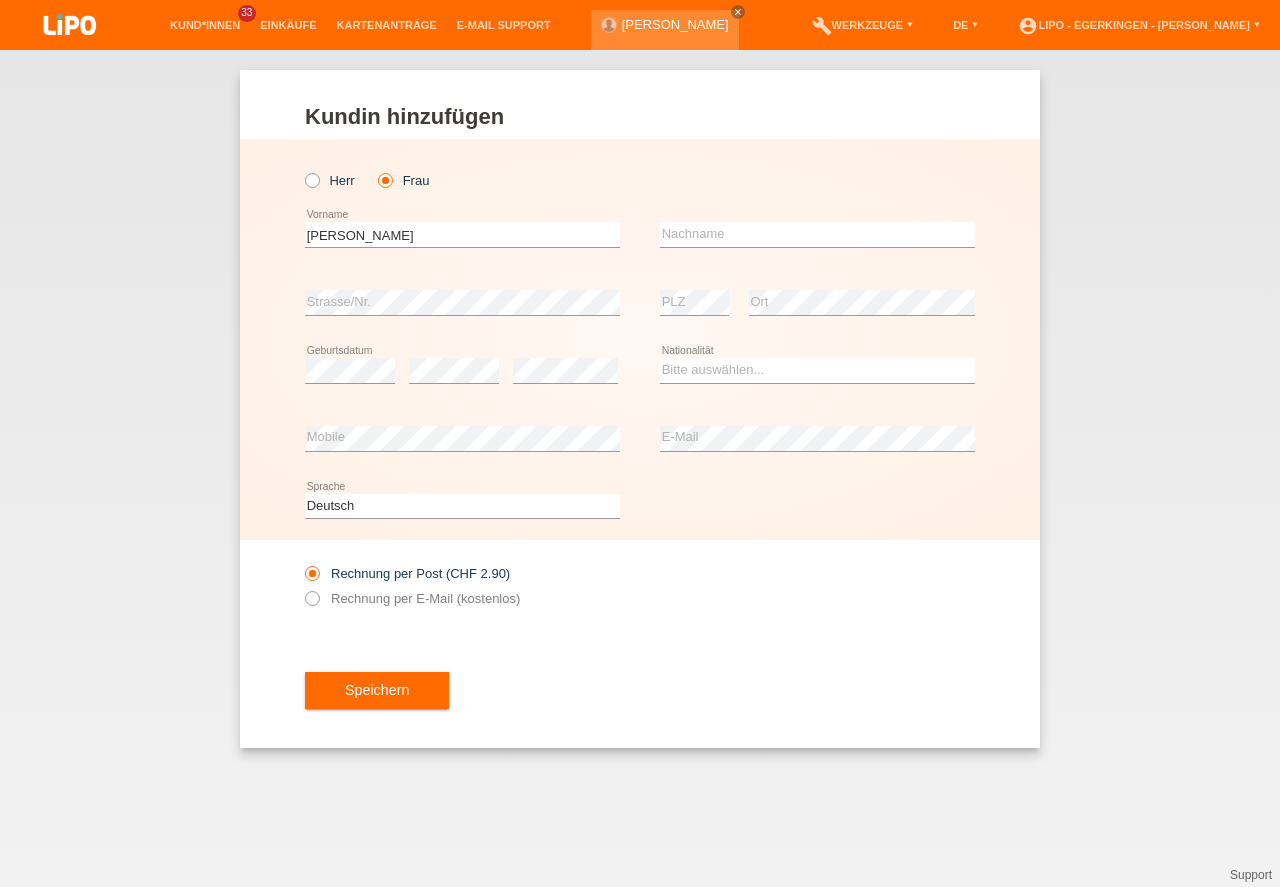 scroll, scrollTop: 0, scrollLeft: 0, axis: both 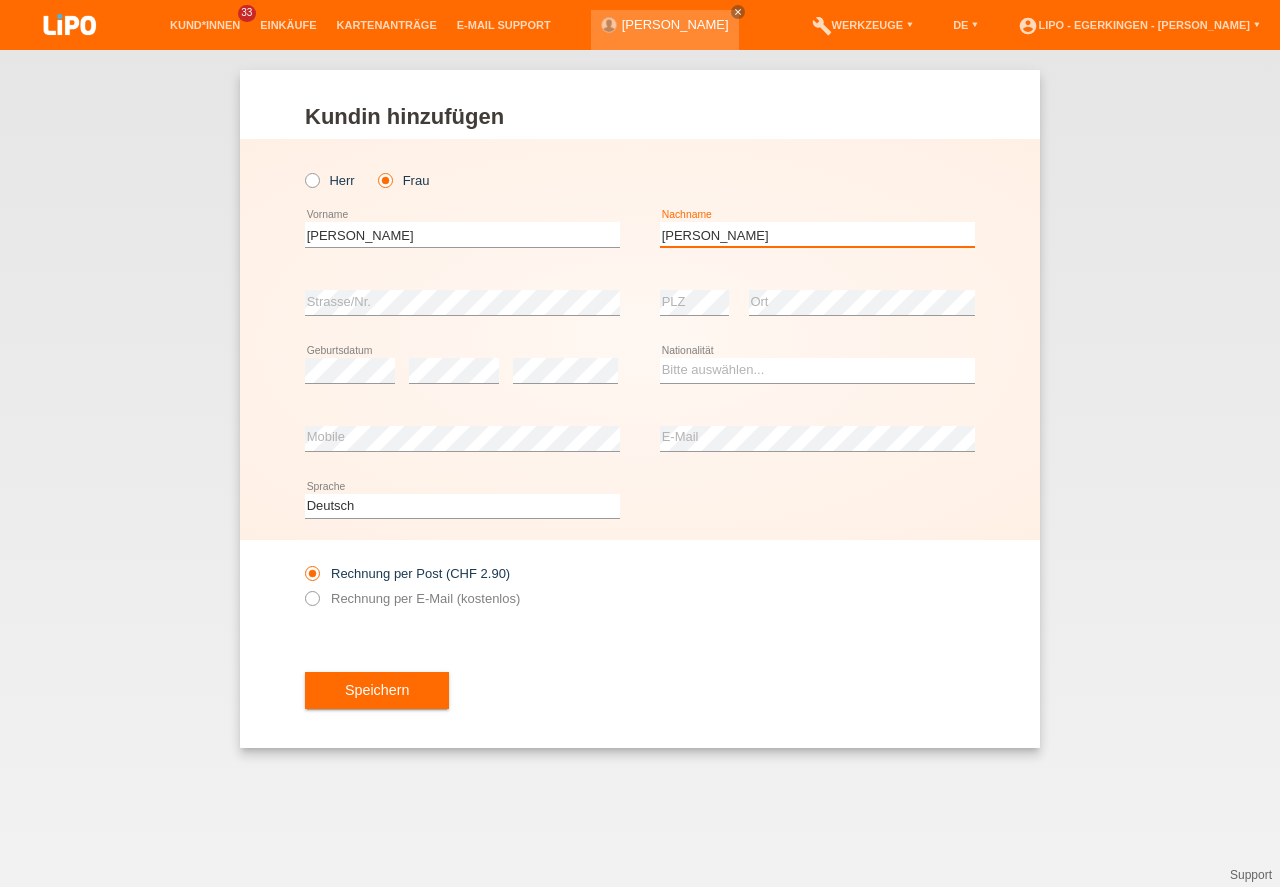type on "[PERSON_NAME]" 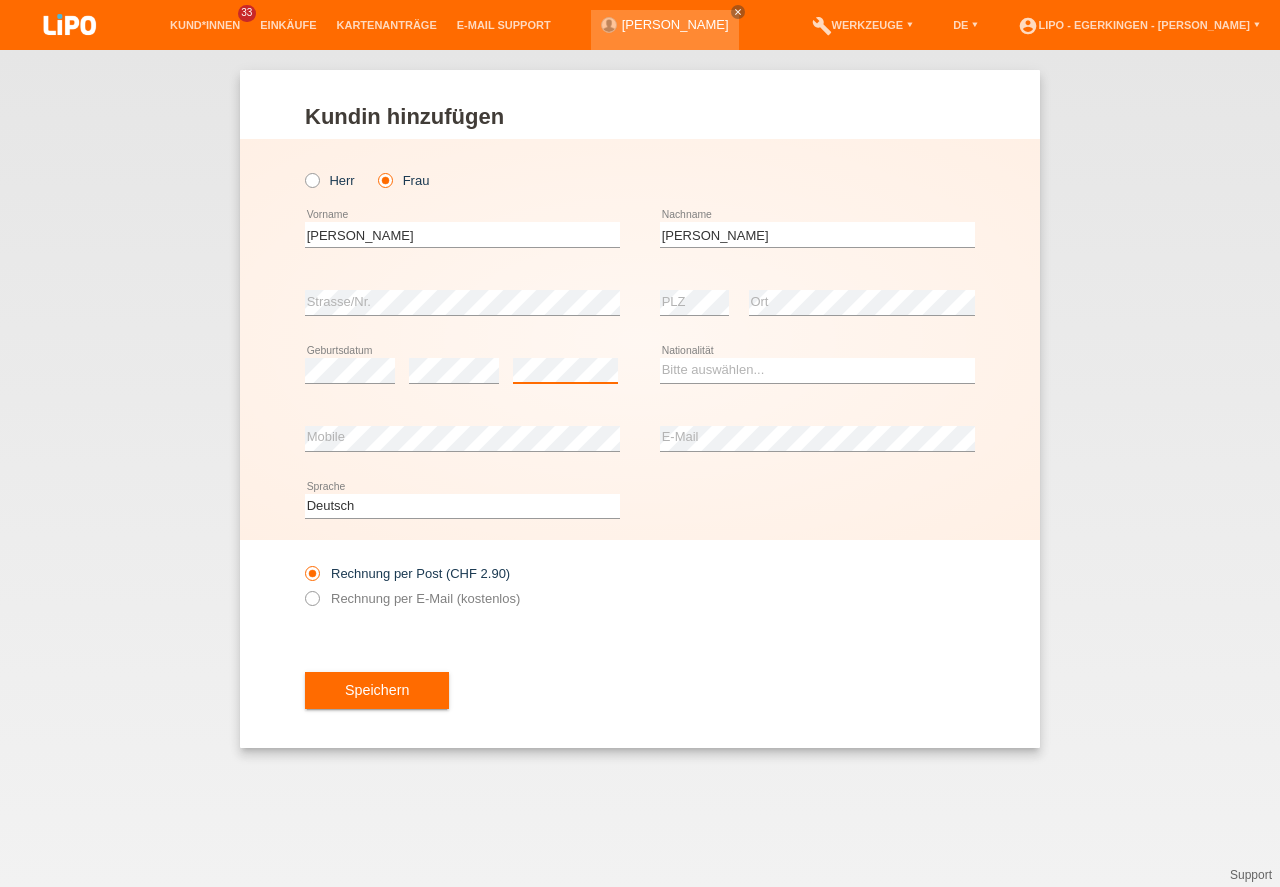 scroll, scrollTop: 0, scrollLeft: 0, axis: both 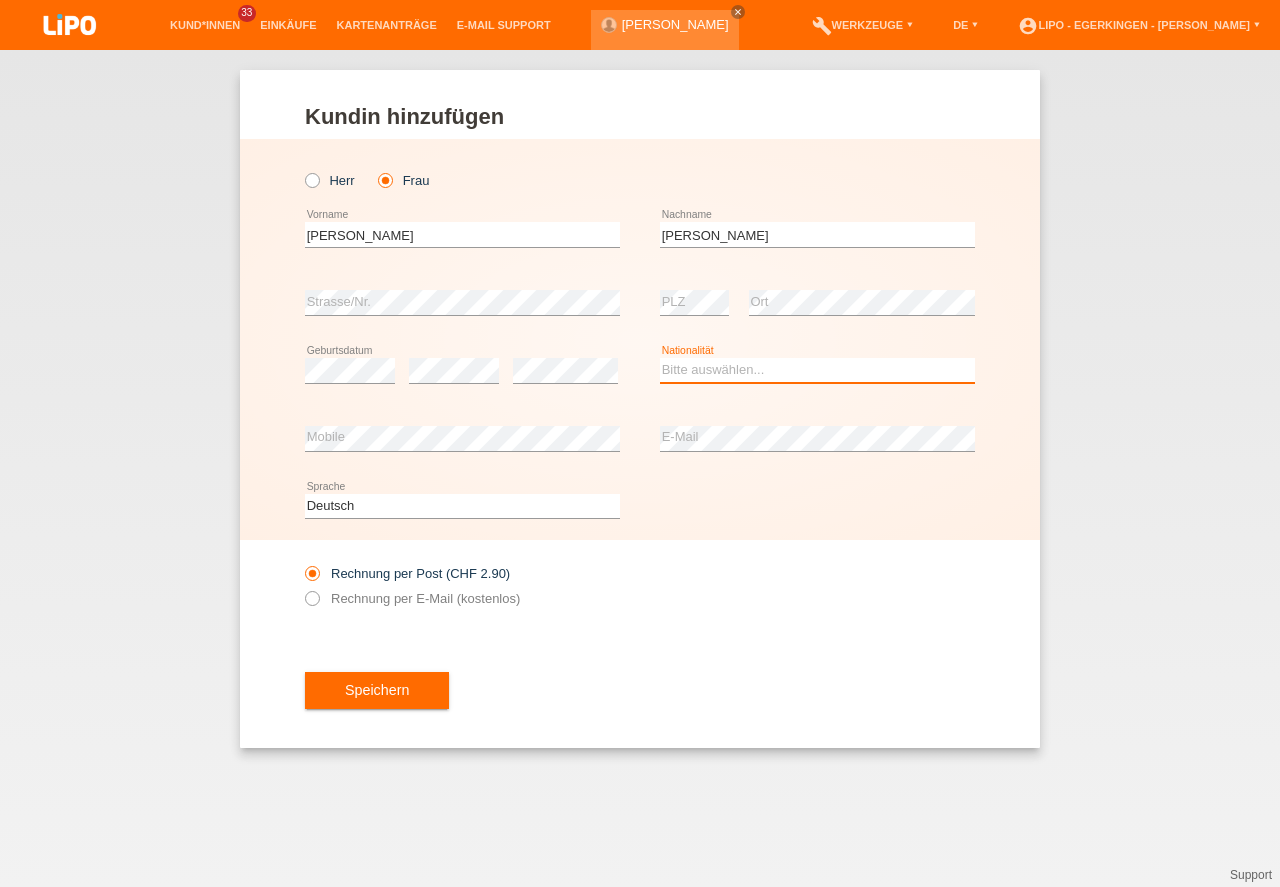 click on "Bitte auswählen...
[GEOGRAPHIC_DATA]
[GEOGRAPHIC_DATA]
[GEOGRAPHIC_DATA]
[GEOGRAPHIC_DATA]
------------
[GEOGRAPHIC_DATA]
[GEOGRAPHIC_DATA]
[GEOGRAPHIC_DATA]
[GEOGRAPHIC_DATA]
[GEOGRAPHIC_DATA]" at bounding box center [817, 370] 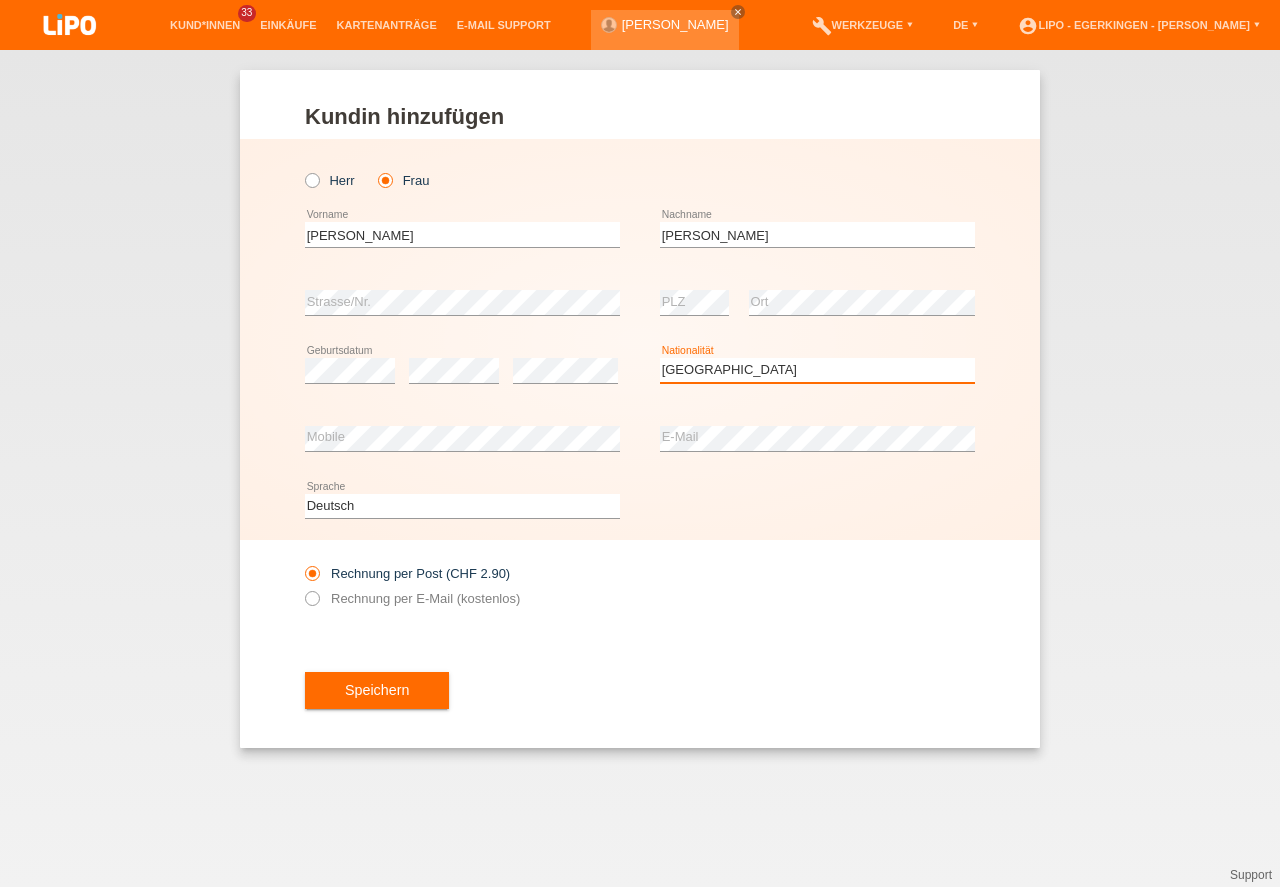 click on "Deutschland" at bounding box center [0, 0] 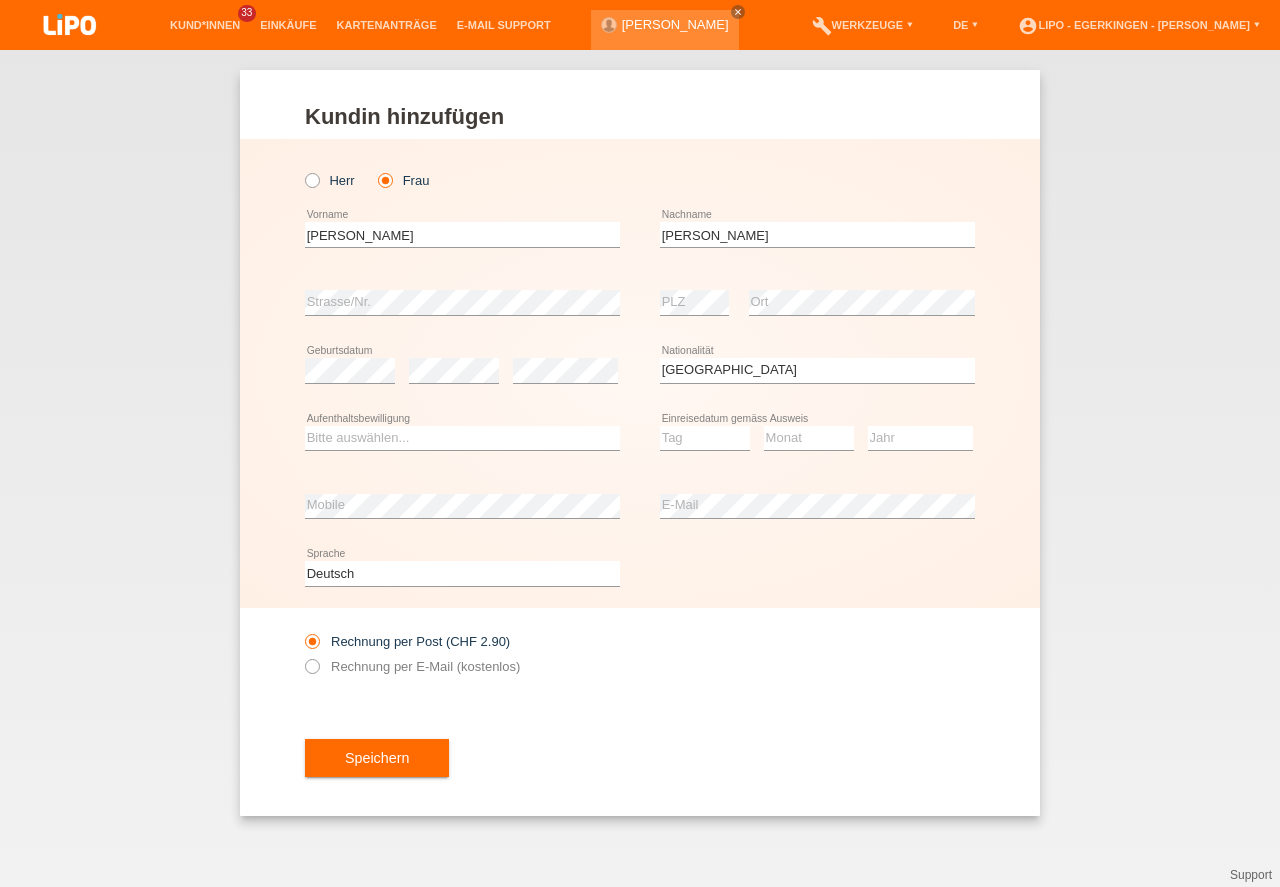 click on "Bitte auswählen...
C
B
B - Flüchtlingsstatus
Andere
error
Aufenthaltsbewilligung" at bounding box center (462, 439) 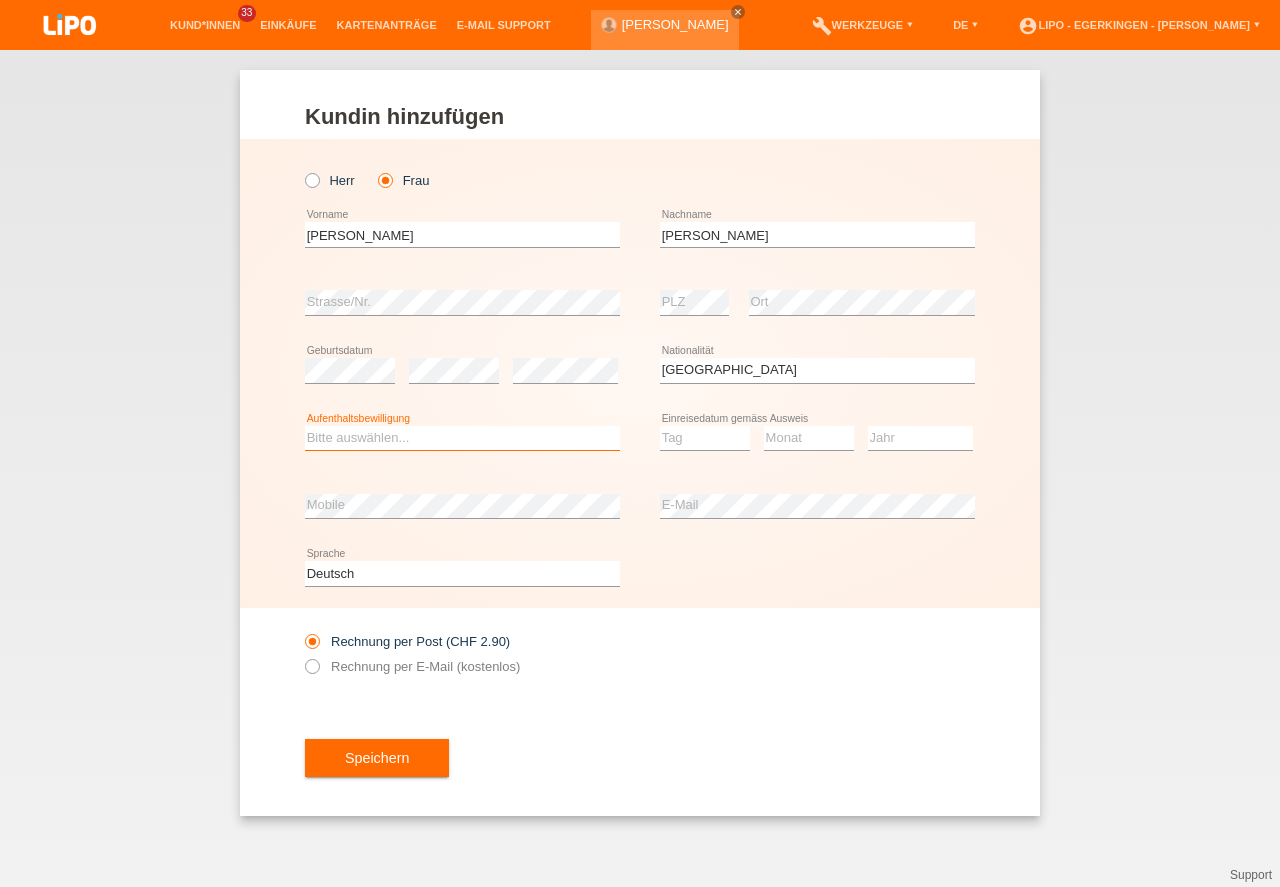 click on "Bitte auswählen...
C
B
B - Flüchtlingsstatus
Andere" at bounding box center [462, 438] 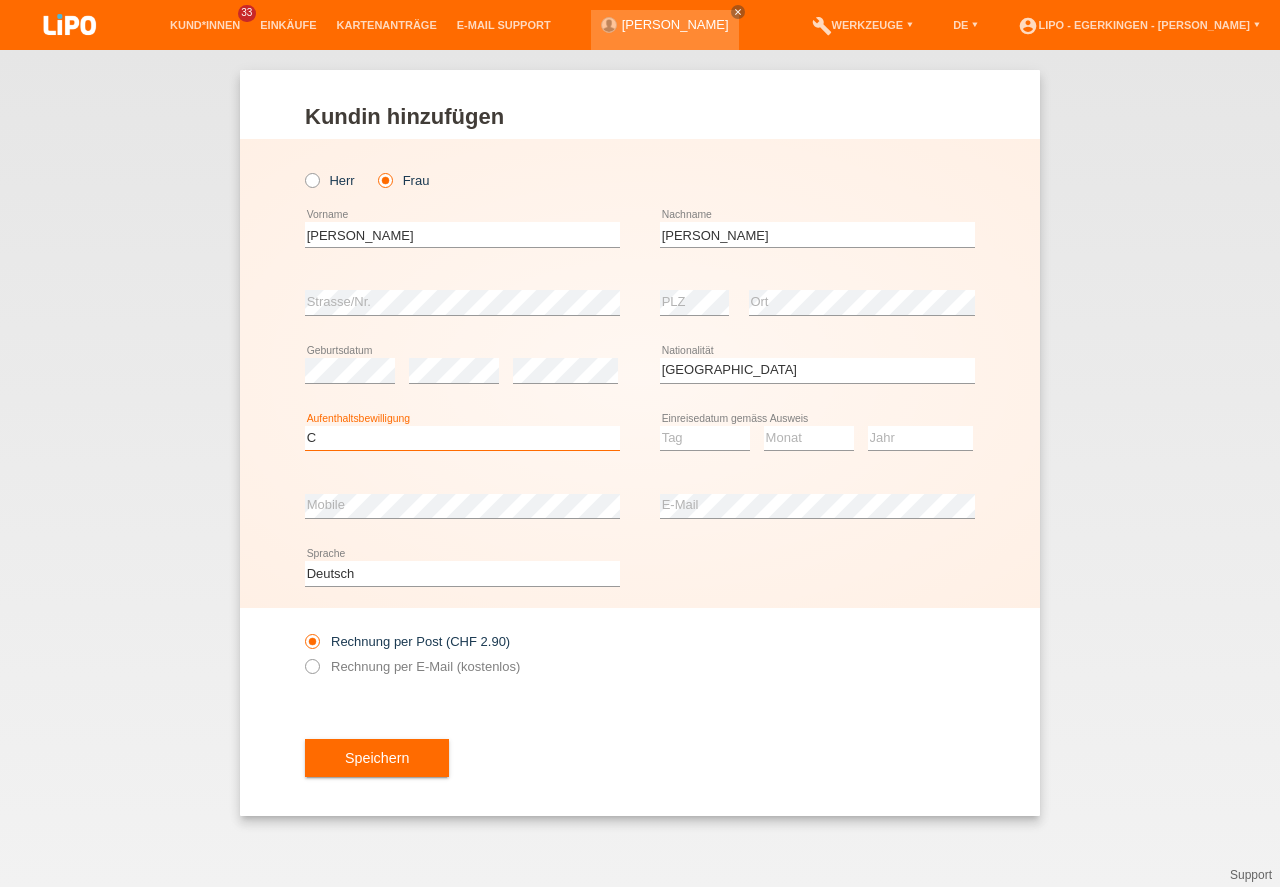 click on "C" at bounding box center (0, 0) 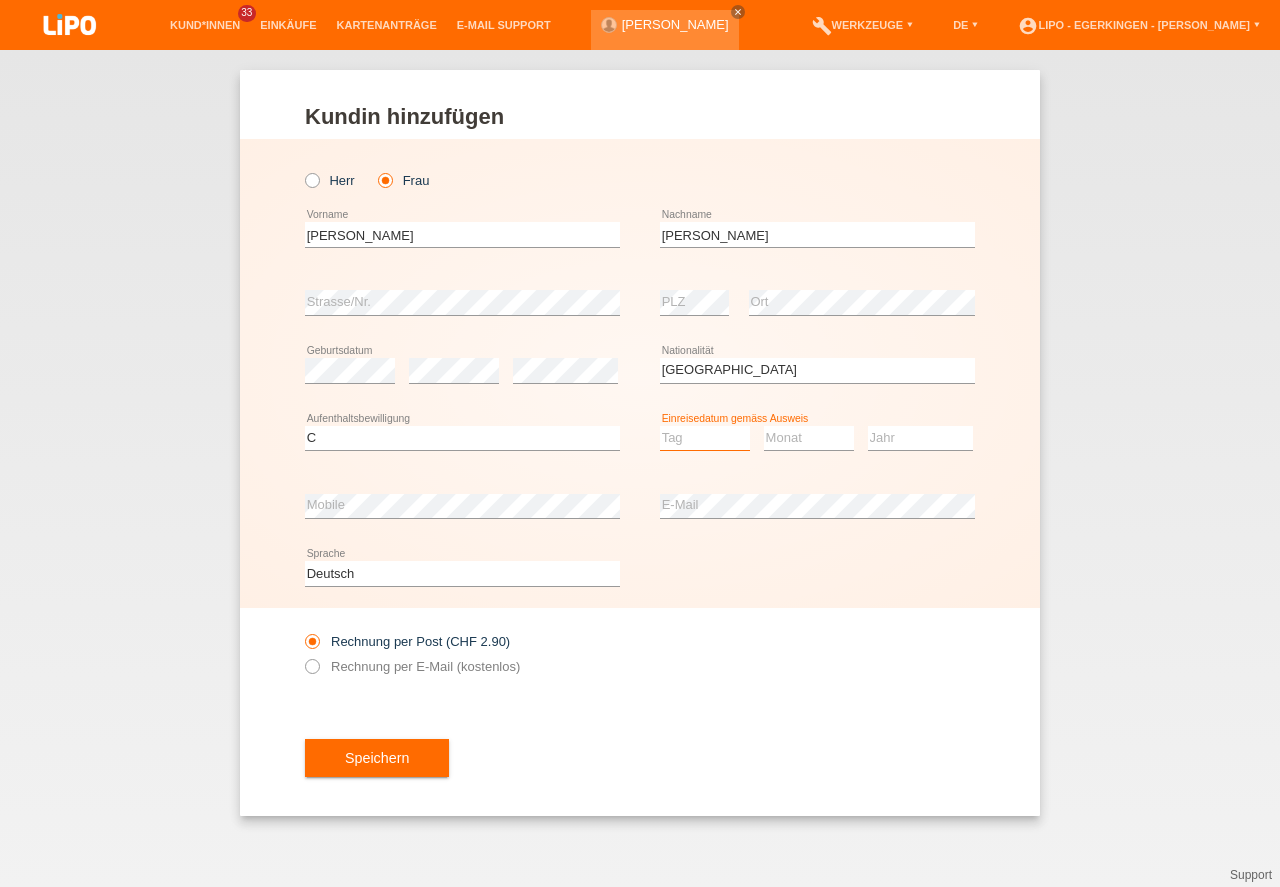 click on "Tag
01
02
03
04
05
06
07
08
09
10 11" at bounding box center [705, 438] 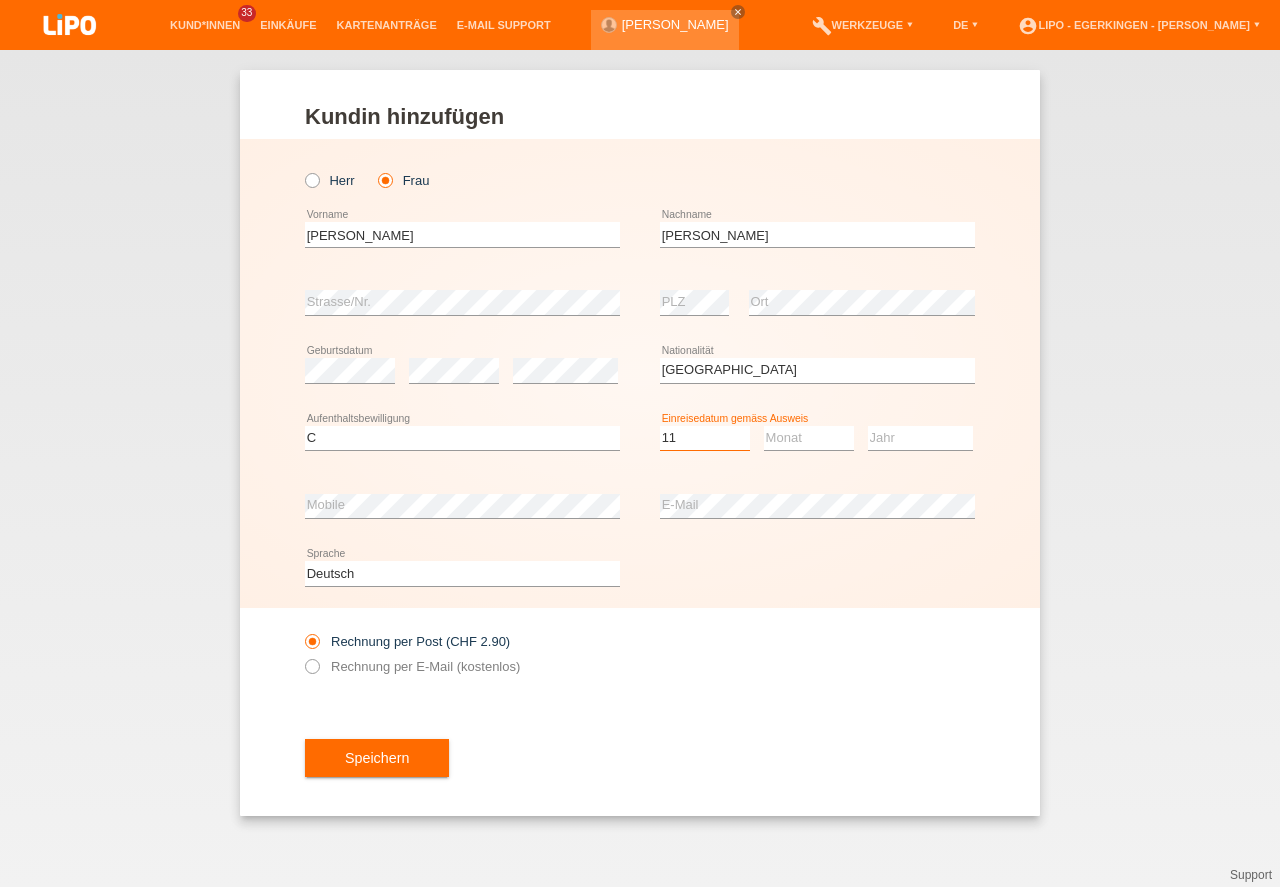 click on "11" at bounding box center (0, 0) 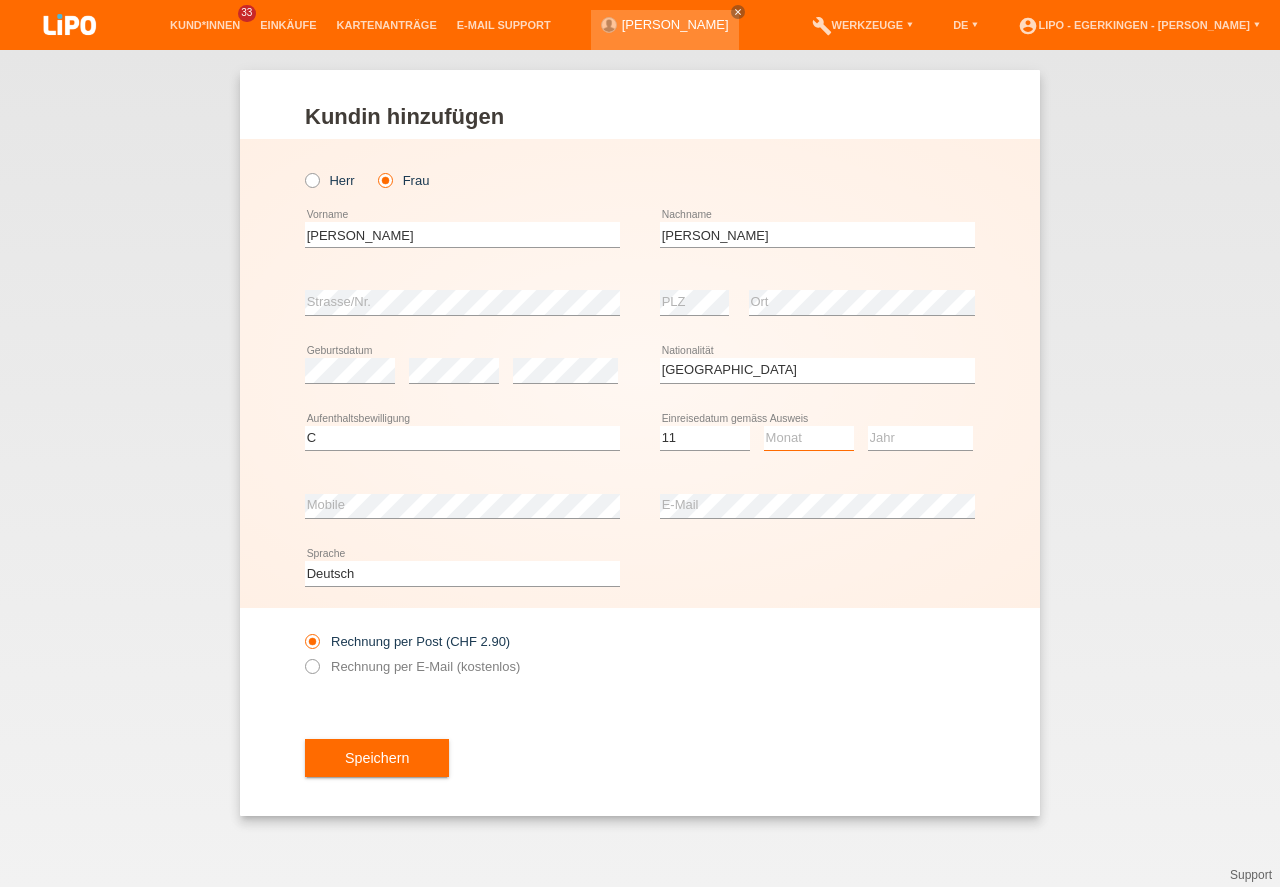 click on "Monat
01
02
03
04
05
06
07
08
09
10 11" at bounding box center [809, 438] 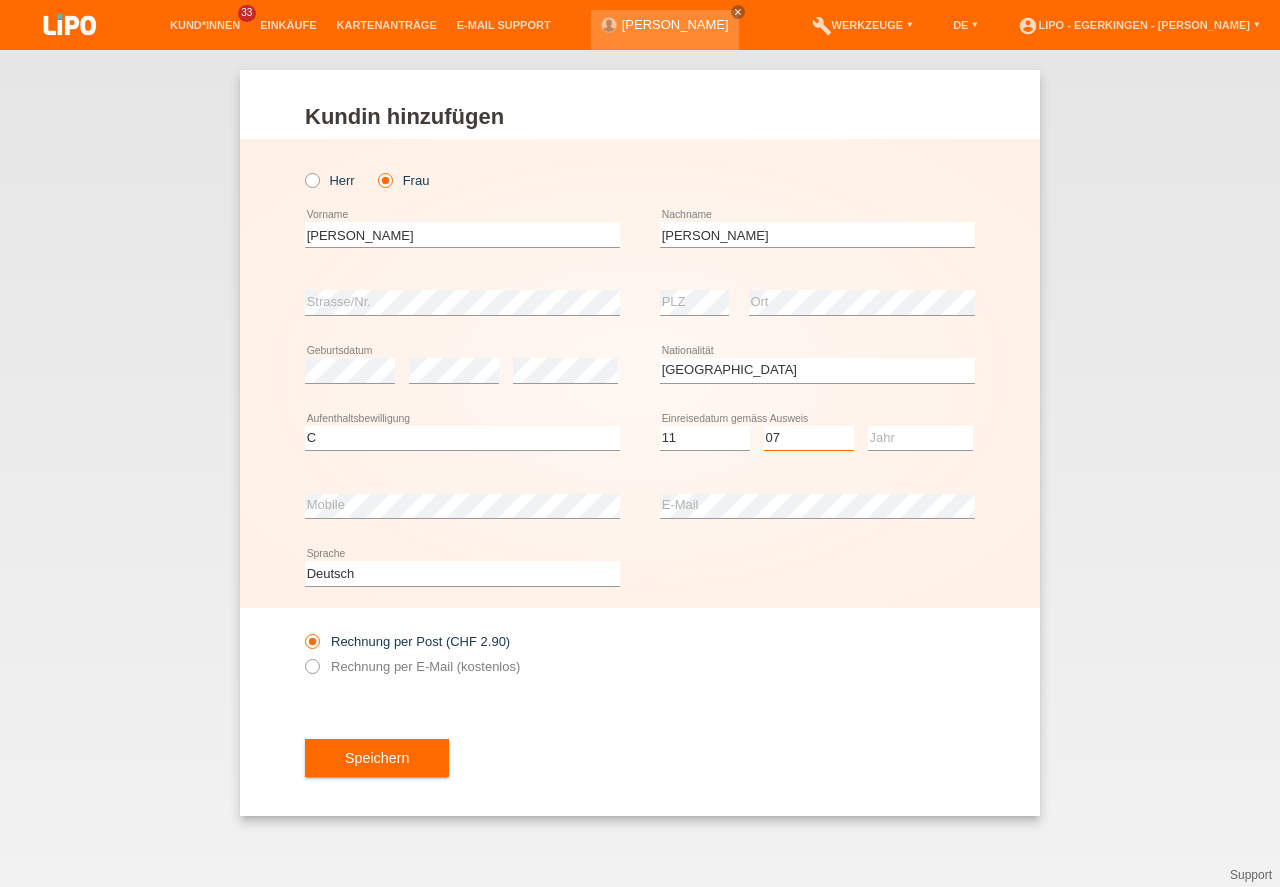 click on "07" at bounding box center [0, 0] 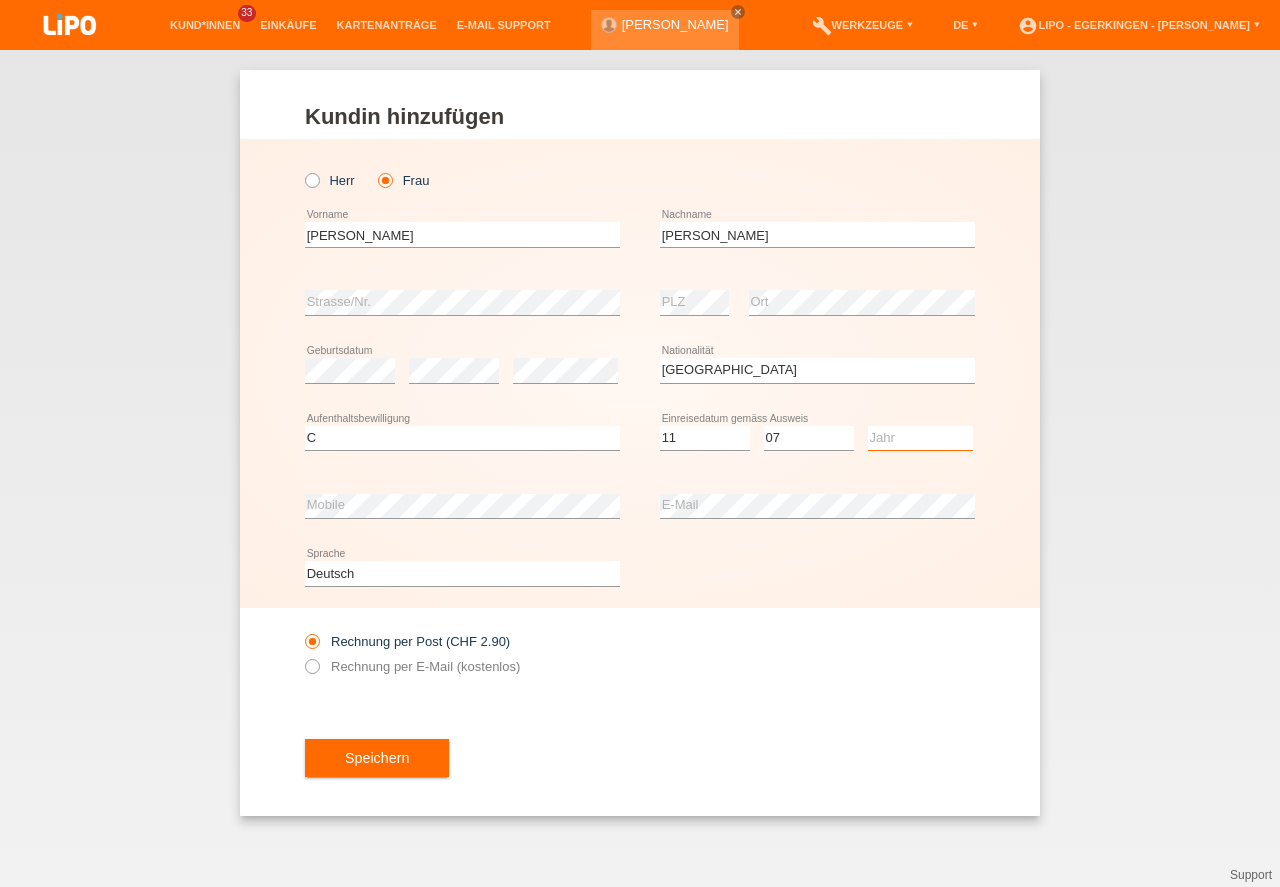 drag, startPoint x: 880, startPoint y: 443, endPoint x: 885, endPoint y: 508, distance: 65.192024 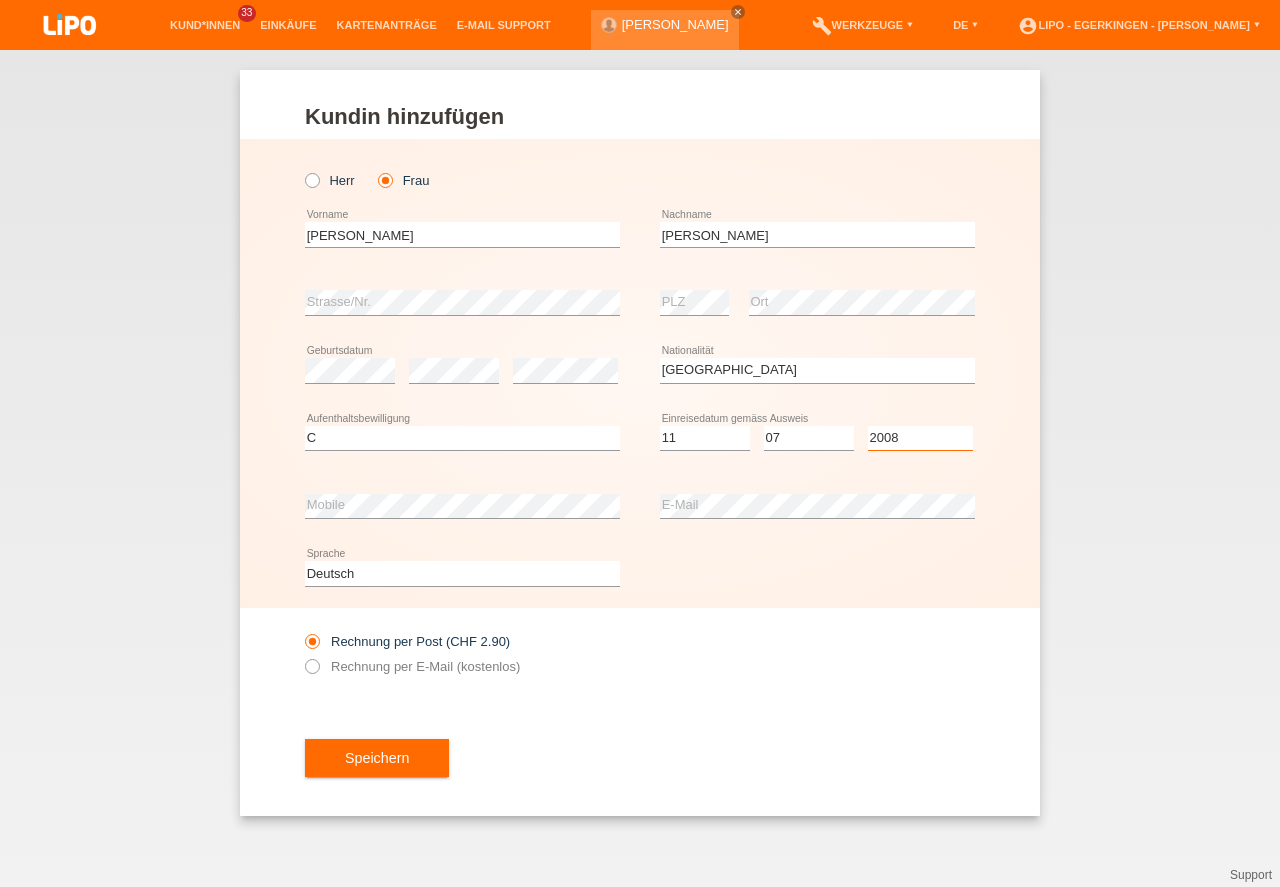 click on "2008" at bounding box center (0, 0) 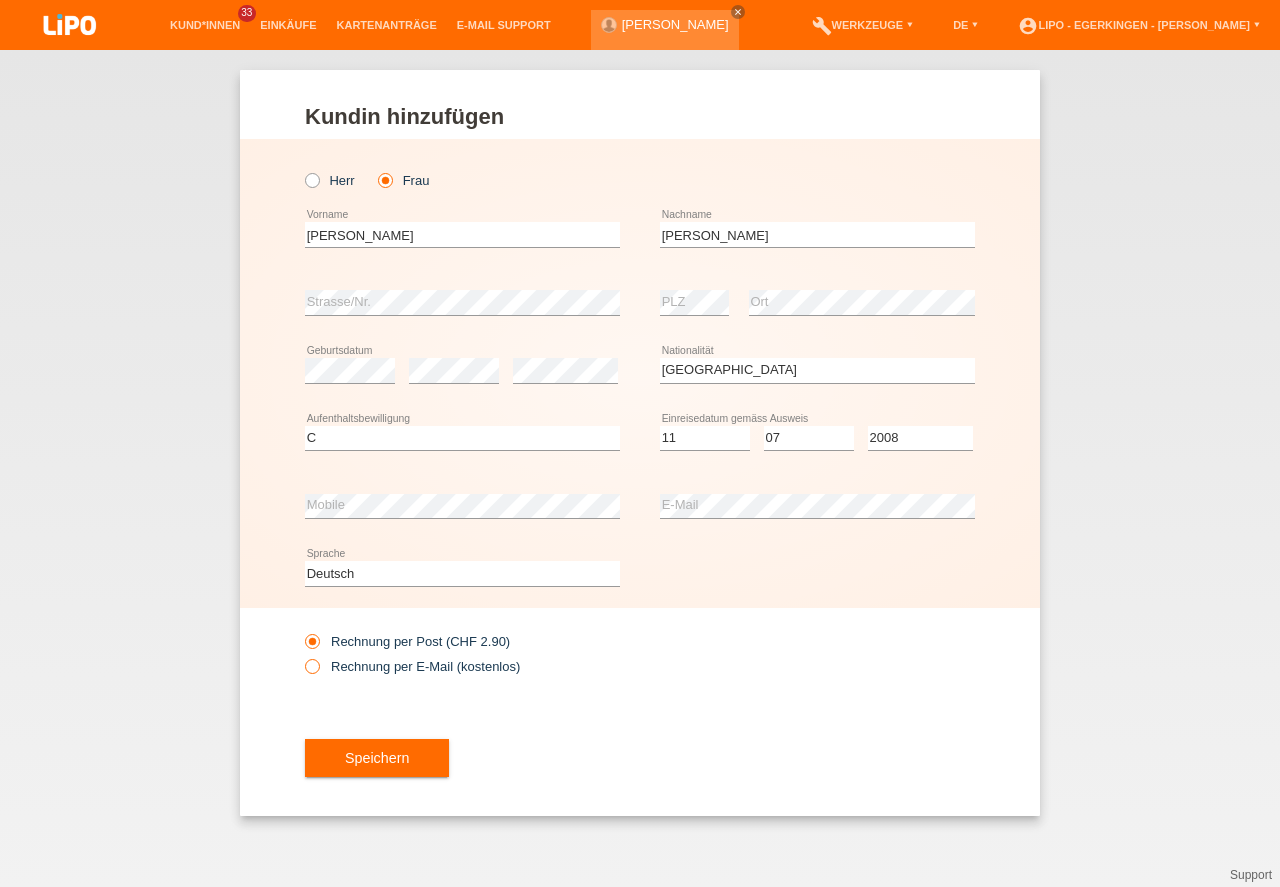 click on "Rechnung per E-Mail                                                                                            (kostenlos)" at bounding box center (412, 666) 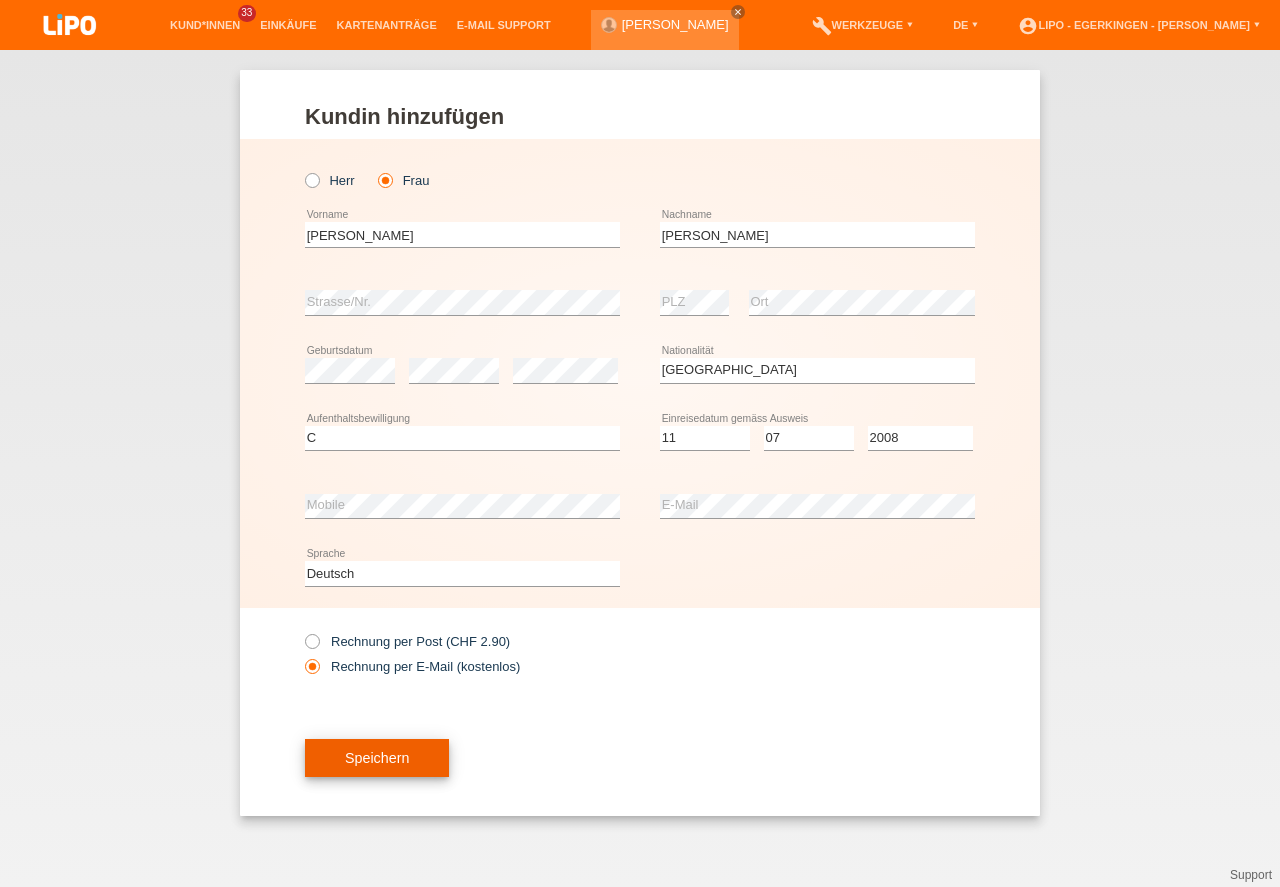 click on "Speichern" at bounding box center [377, 758] 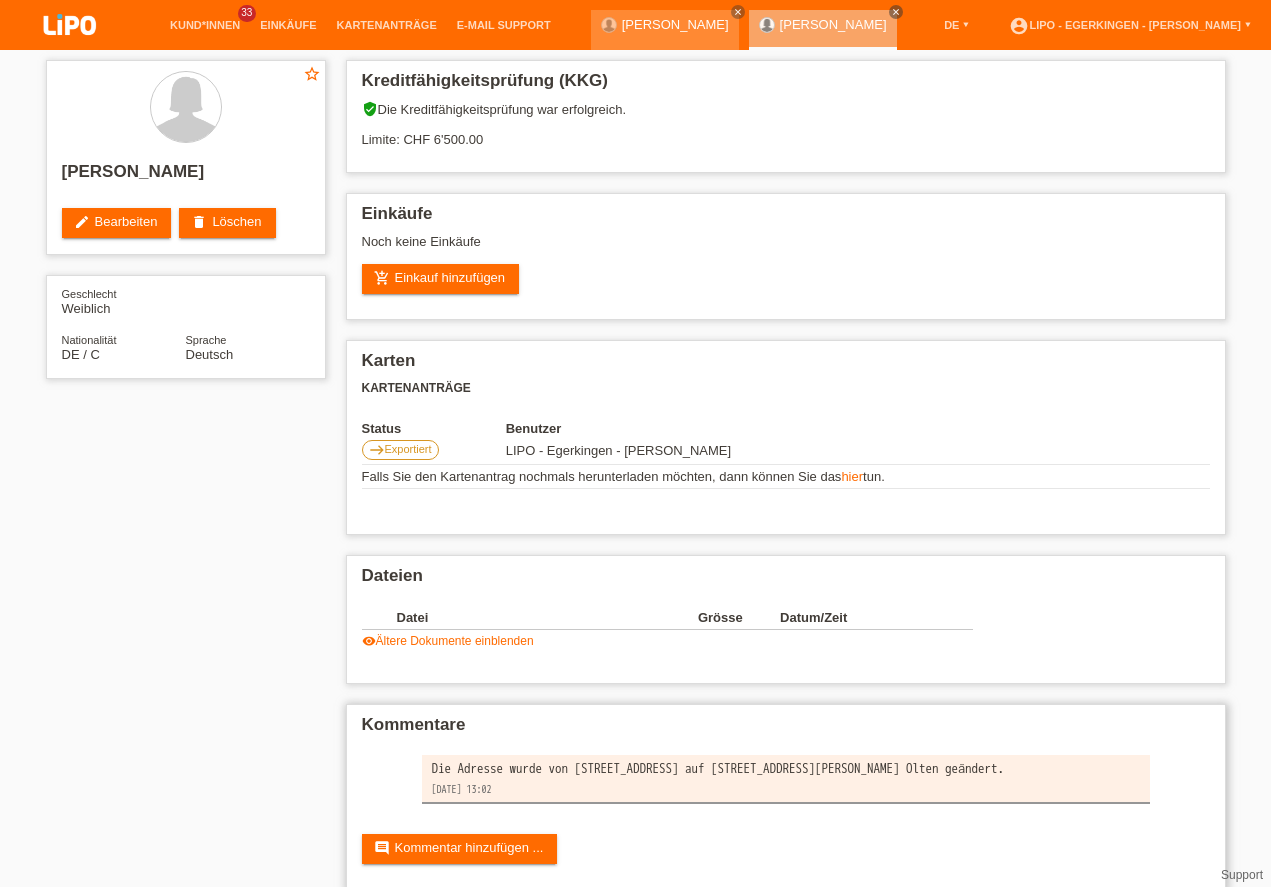 scroll, scrollTop: 0, scrollLeft: 0, axis: both 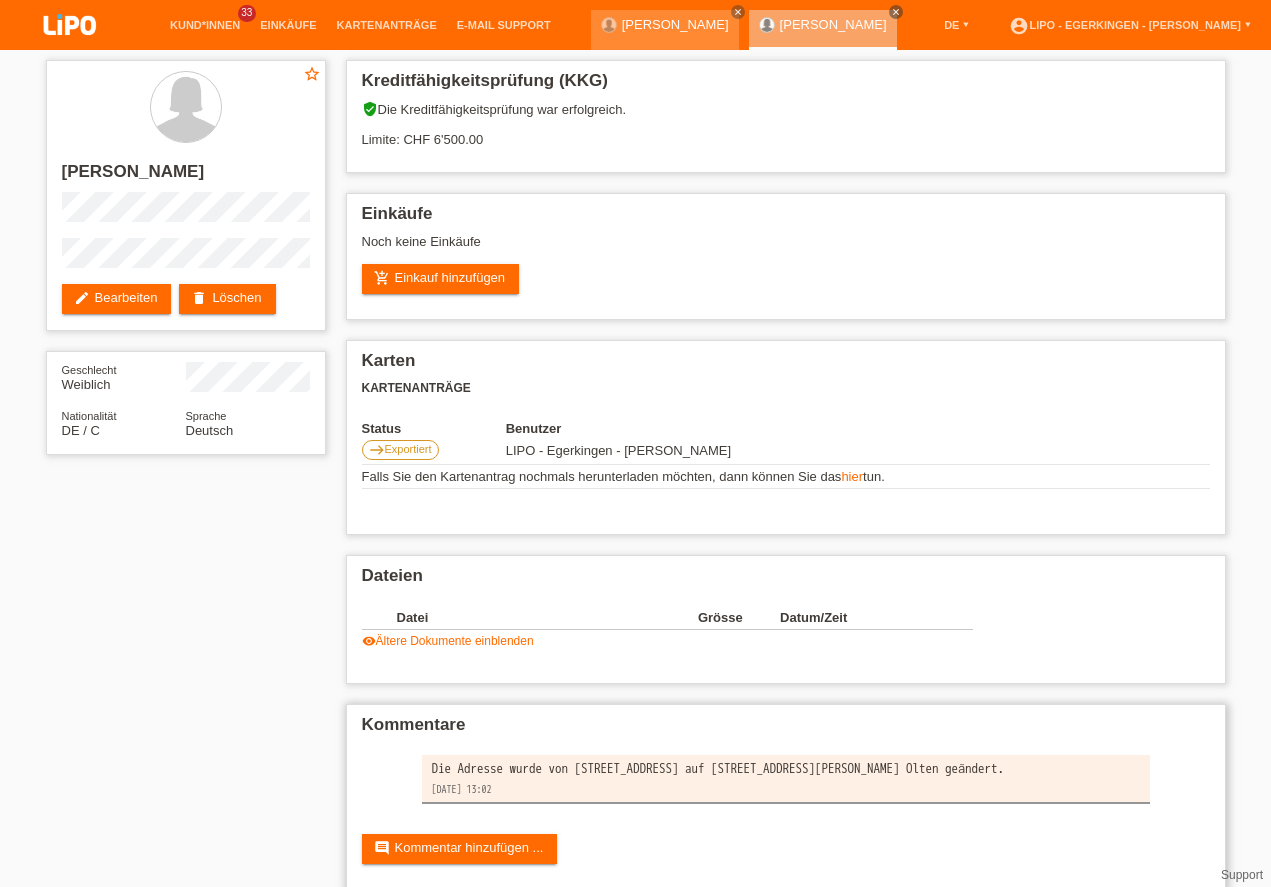 drag, startPoint x: 434, startPoint y: 755, endPoint x: 906, endPoint y: 767, distance: 472.15253 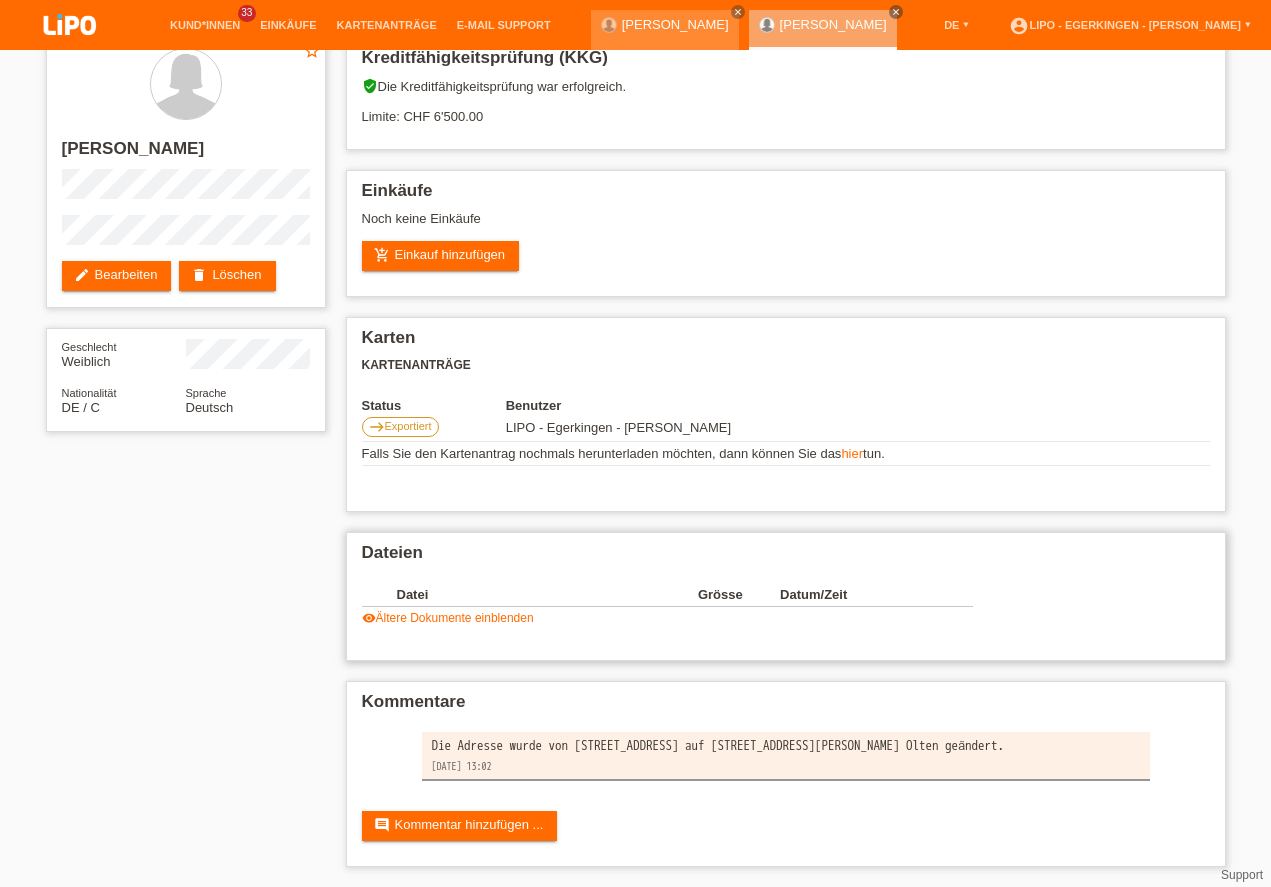 scroll, scrollTop: 0, scrollLeft: 0, axis: both 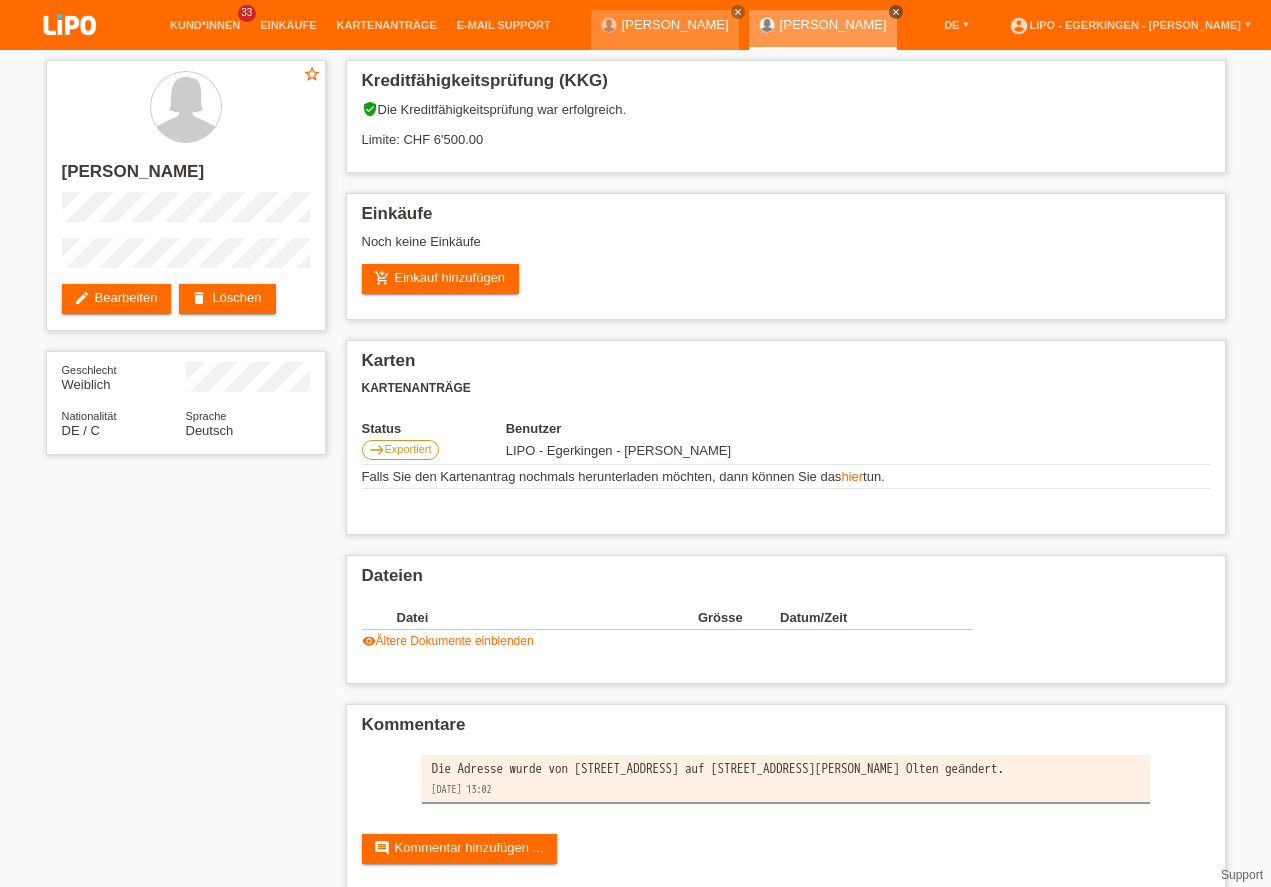click on "close" at bounding box center (896, 12) 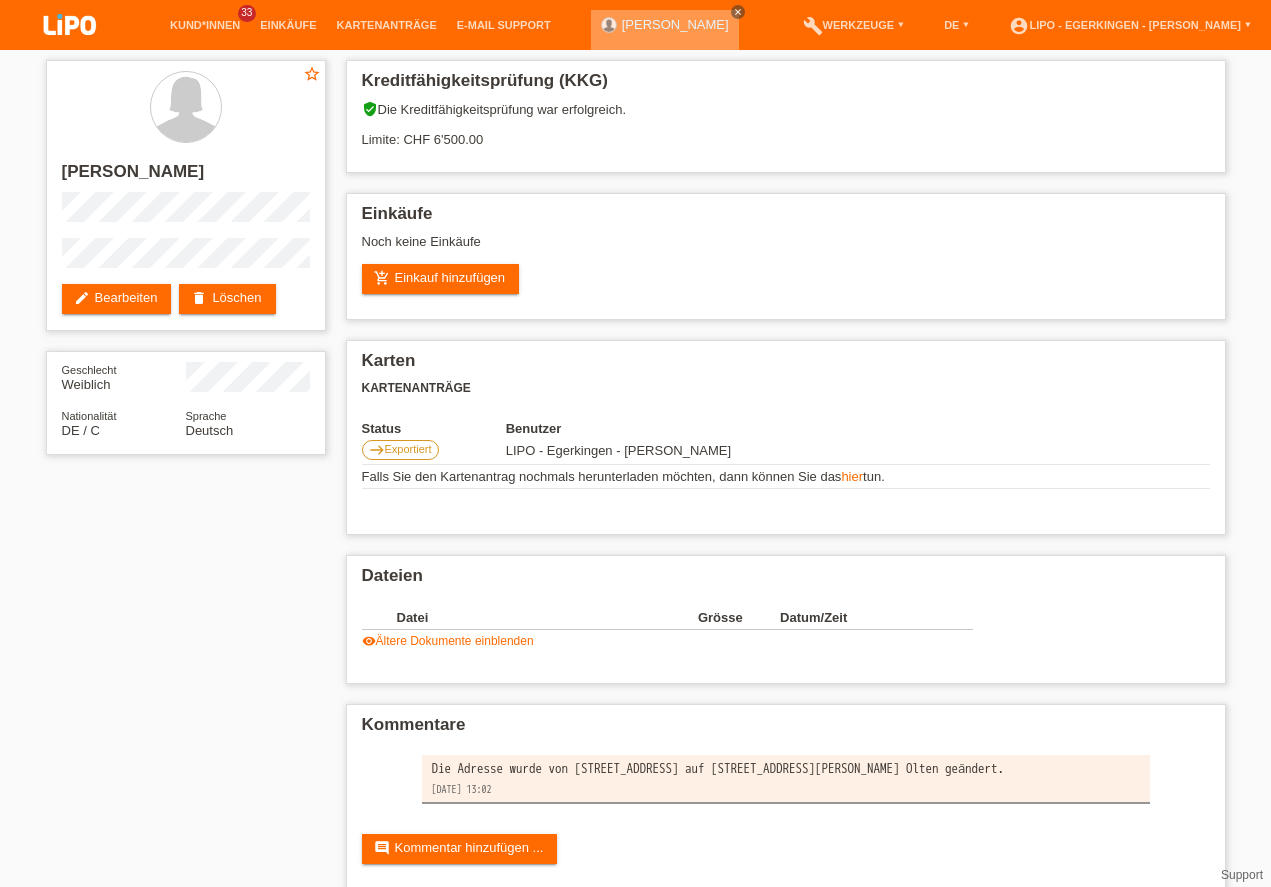 click on "close" at bounding box center (738, 12) 